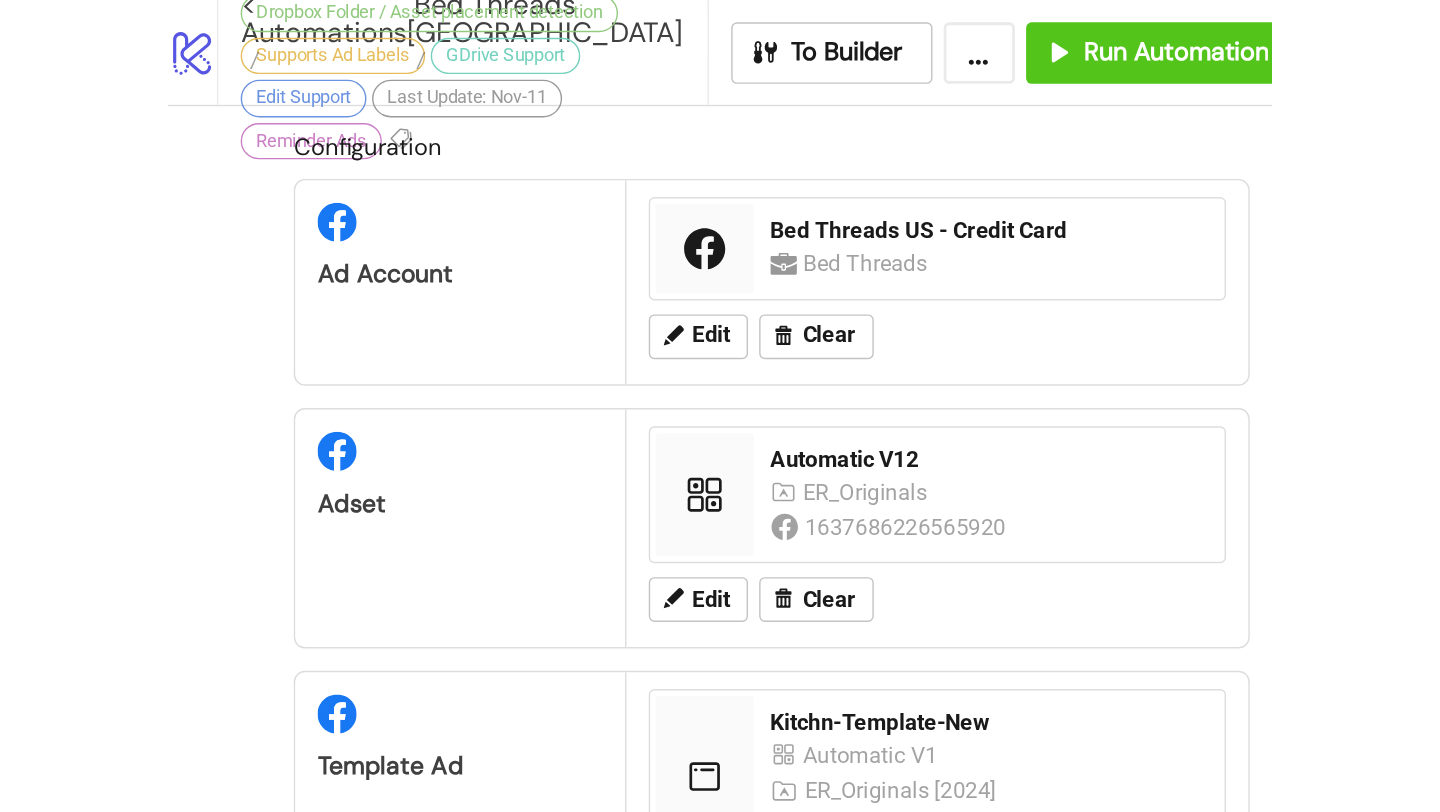 scroll, scrollTop: 0, scrollLeft: 0, axis: both 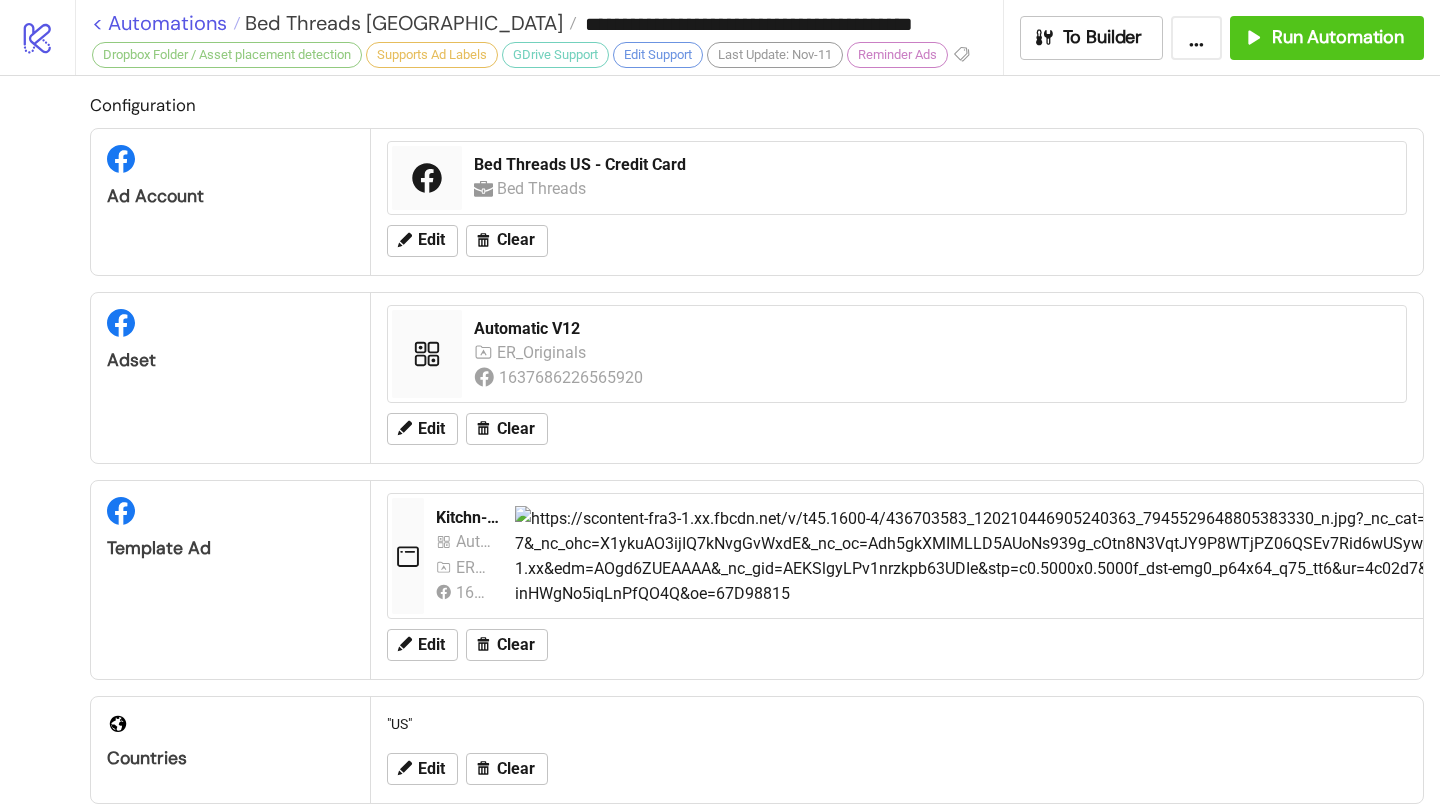 click on "< Automations" at bounding box center [166, 23] 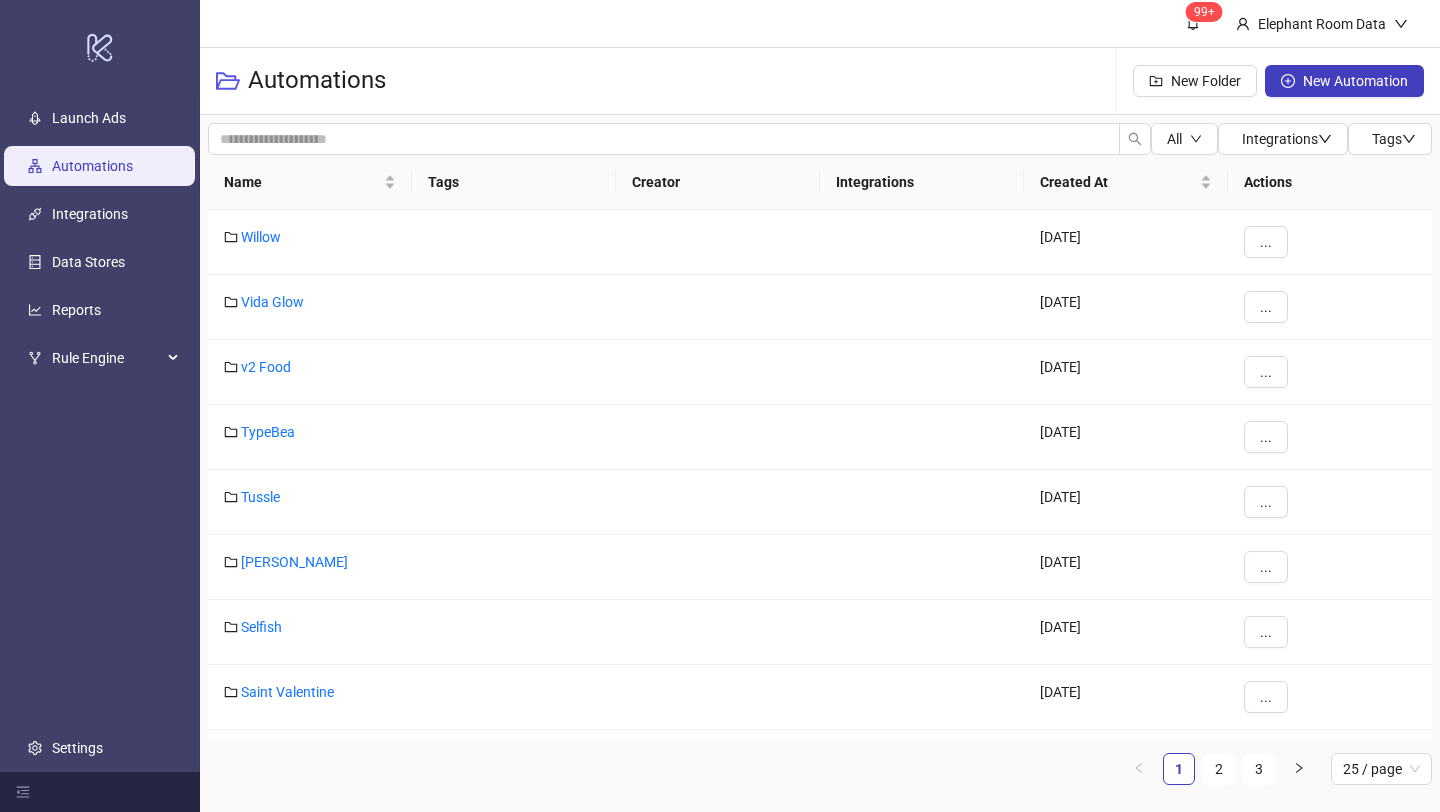 click on "3" at bounding box center (1259, 769) 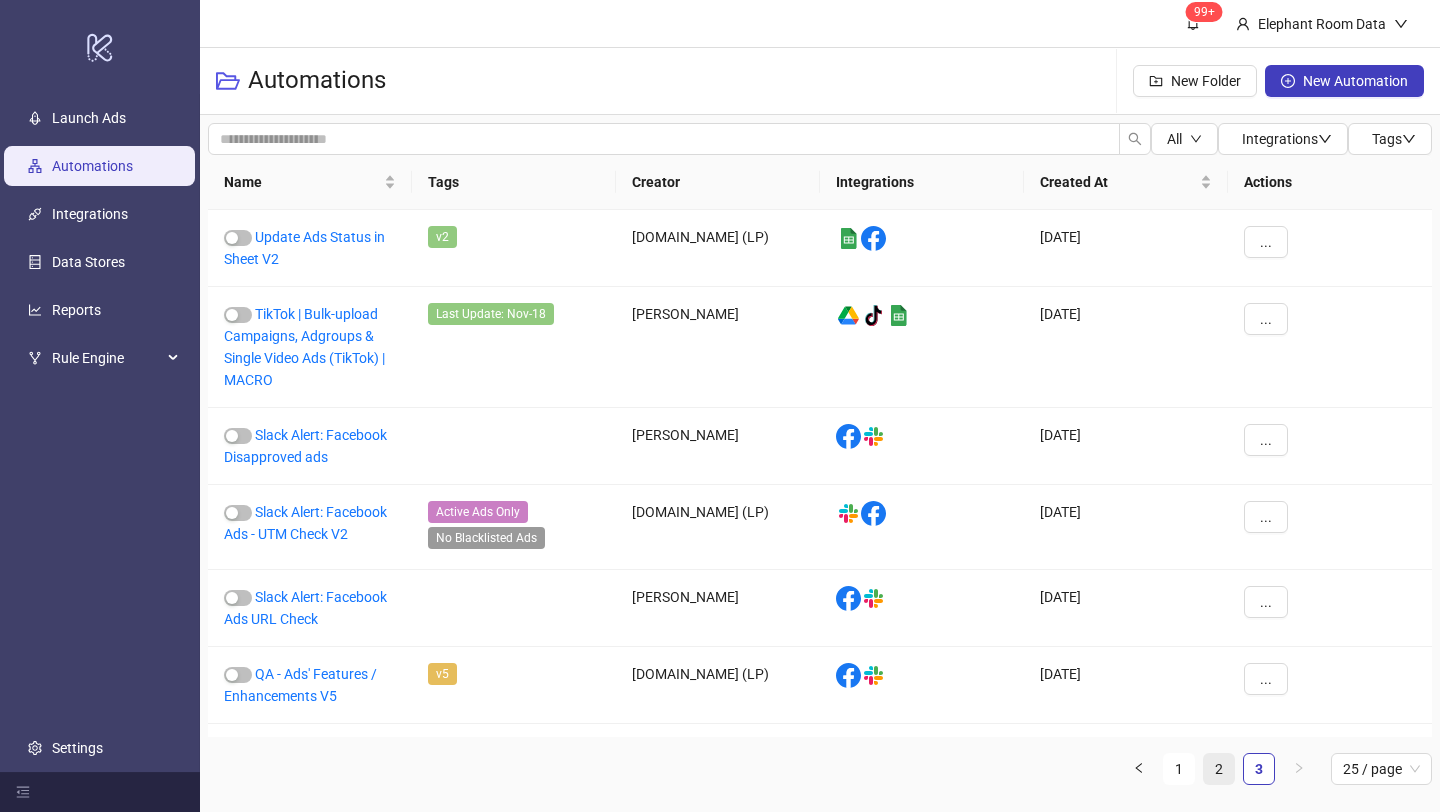 click on "2" at bounding box center (1219, 769) 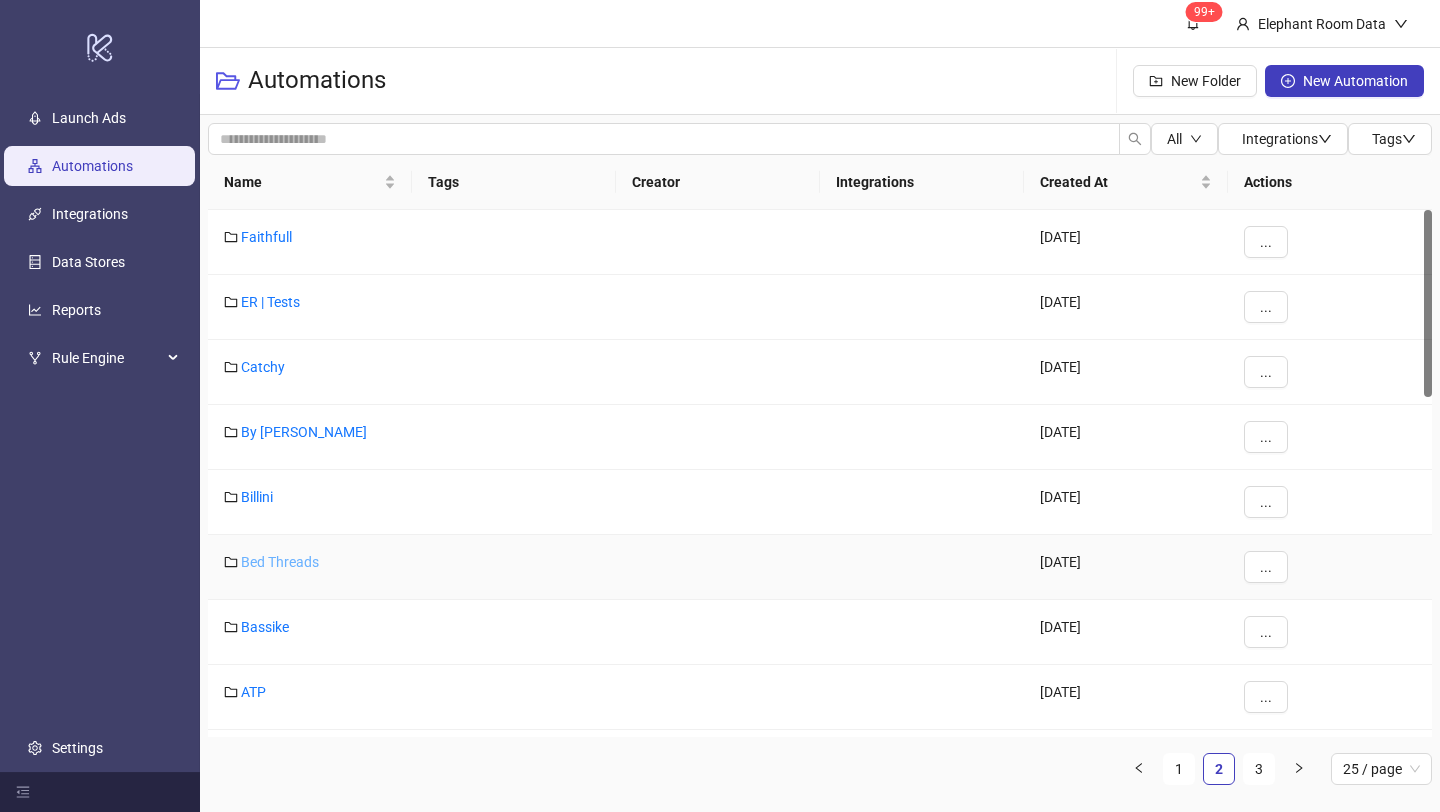 click on "Bed Threads" at bounding box center (280, 562) 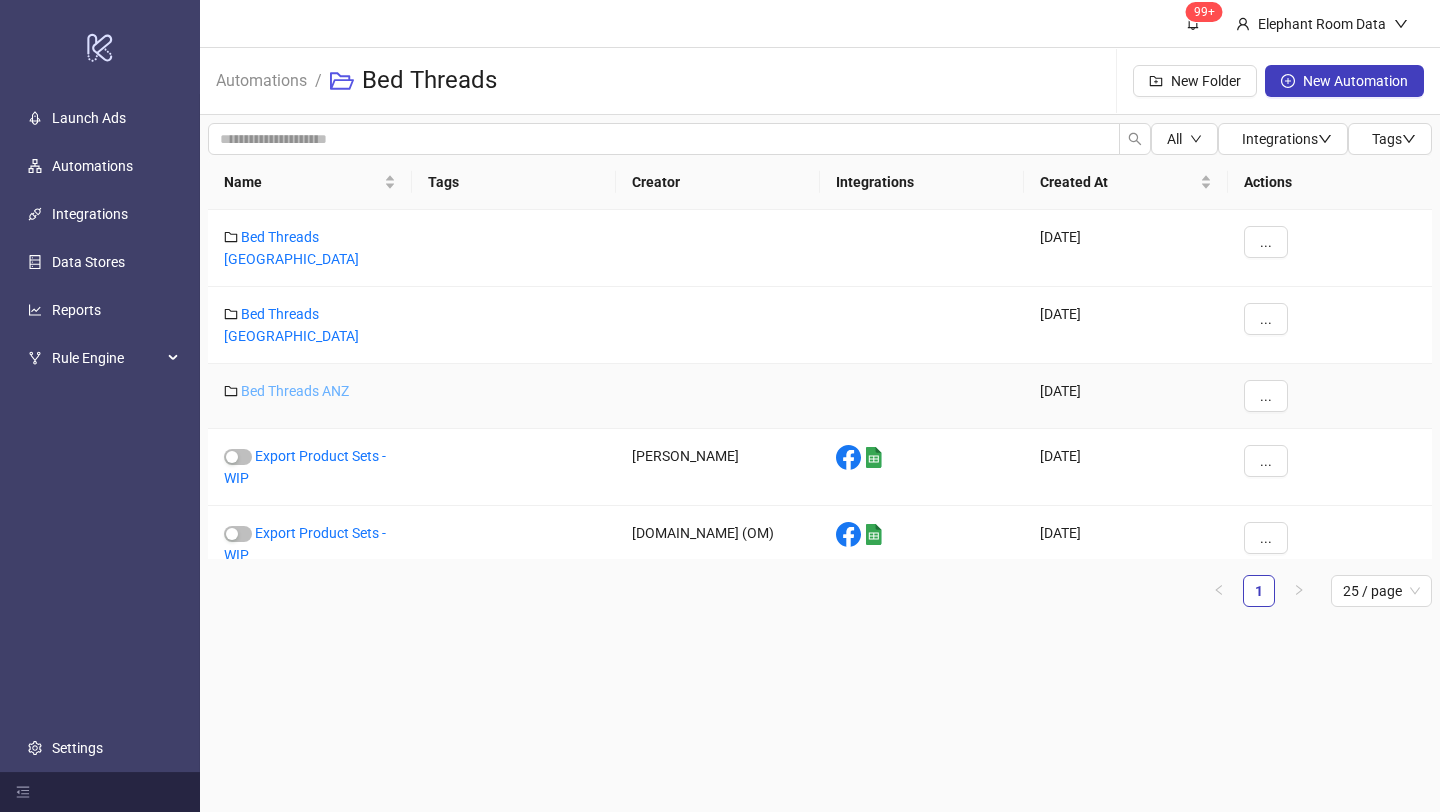 click on "Bed Threads ANZ" at bounding box center (295, 391) 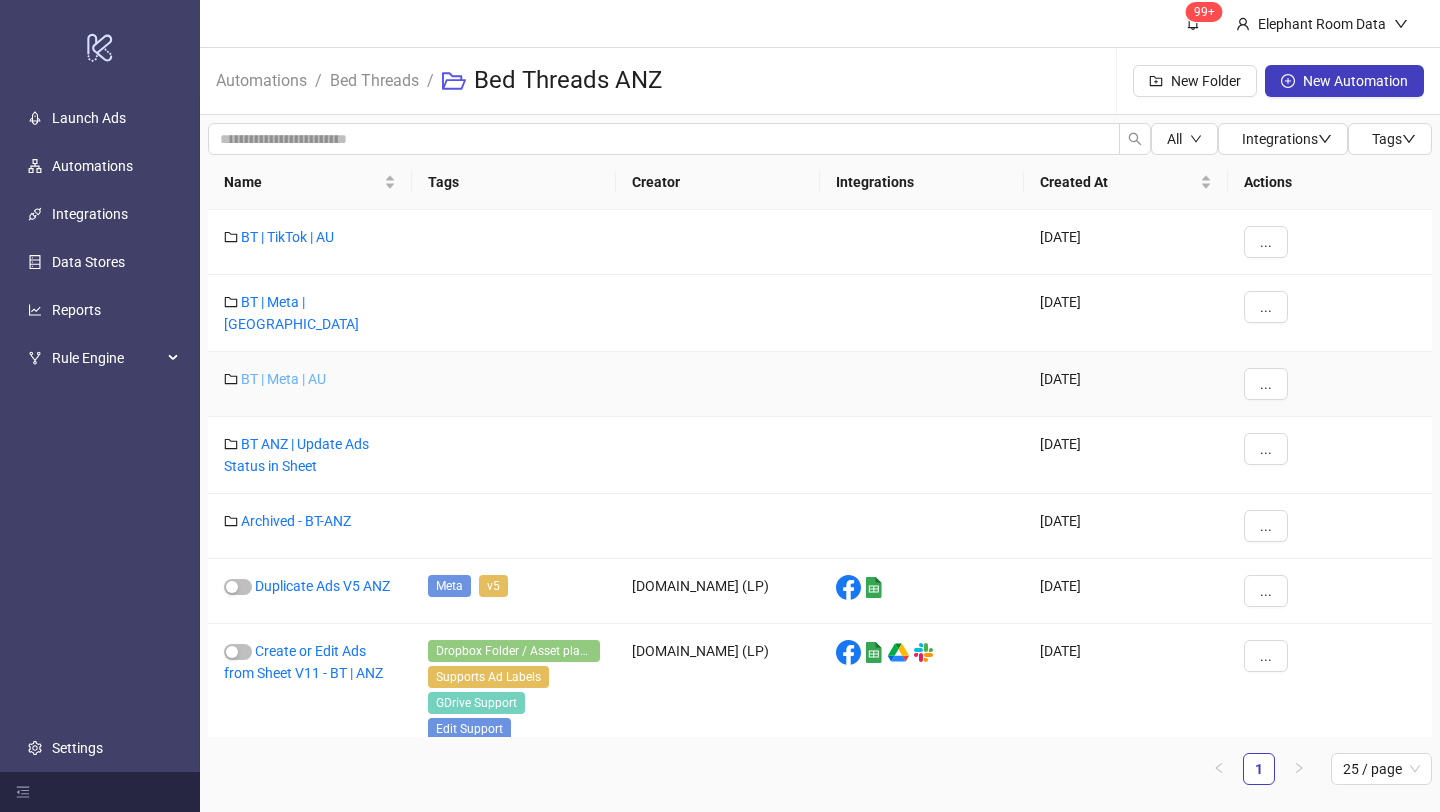 click on "BT | Meta | AU" at bounding box center [283, 379] 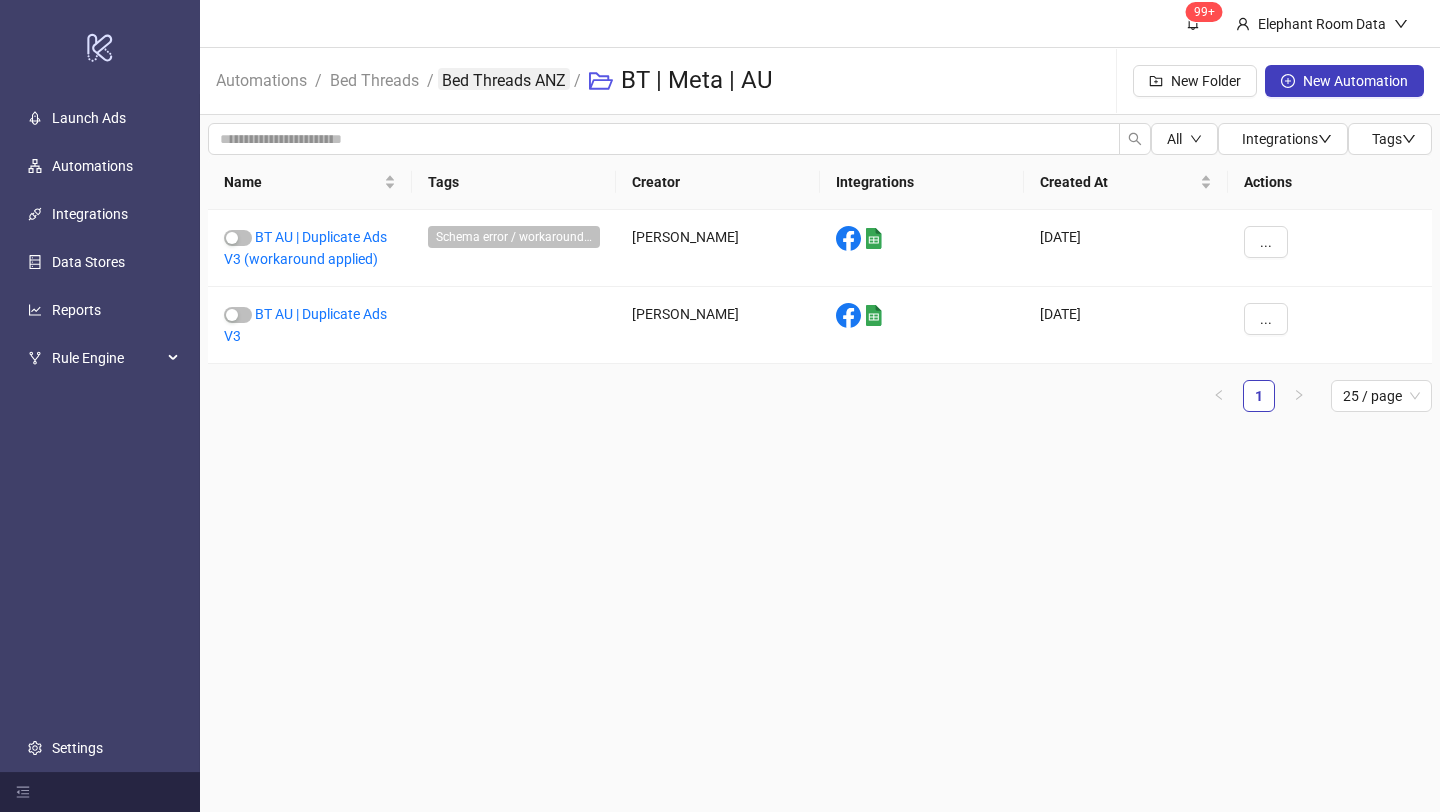 click on "Bed Threads ANZ" at bounding box center [504, 79] 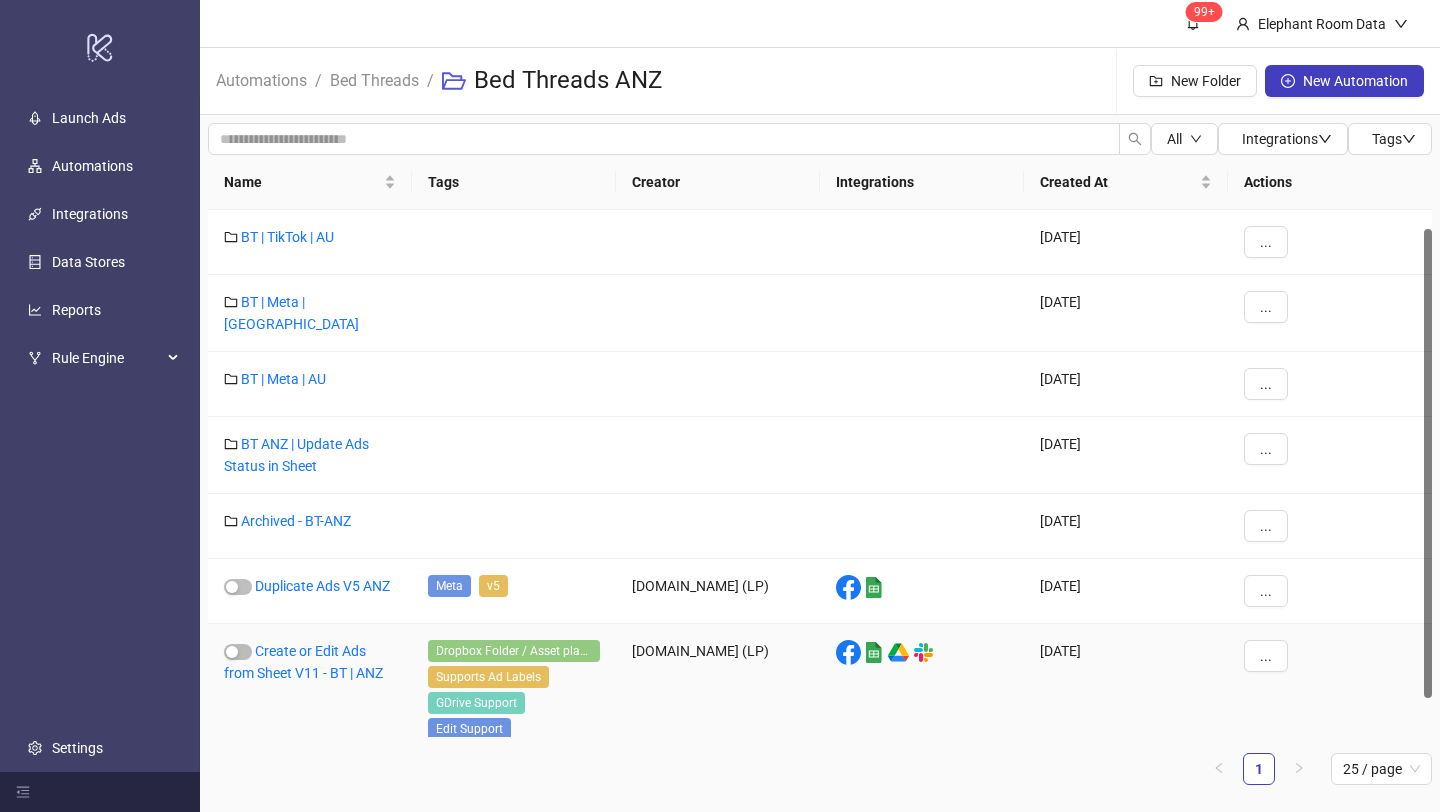 scroll, scrollTop: 64, scrollLeft: 0, axis: vertical 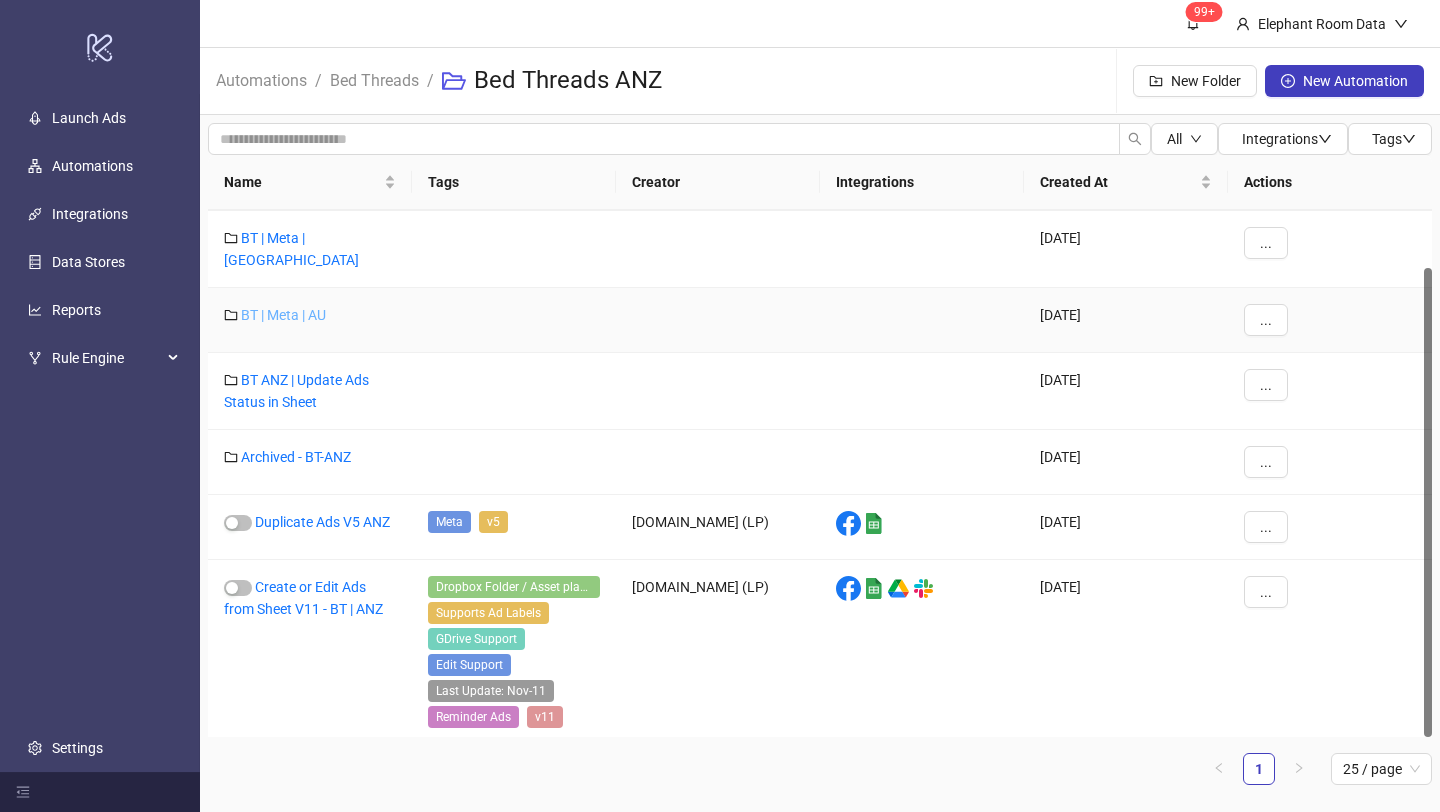 click on "BT | Meta | AU" at bounding box center (283, 315) 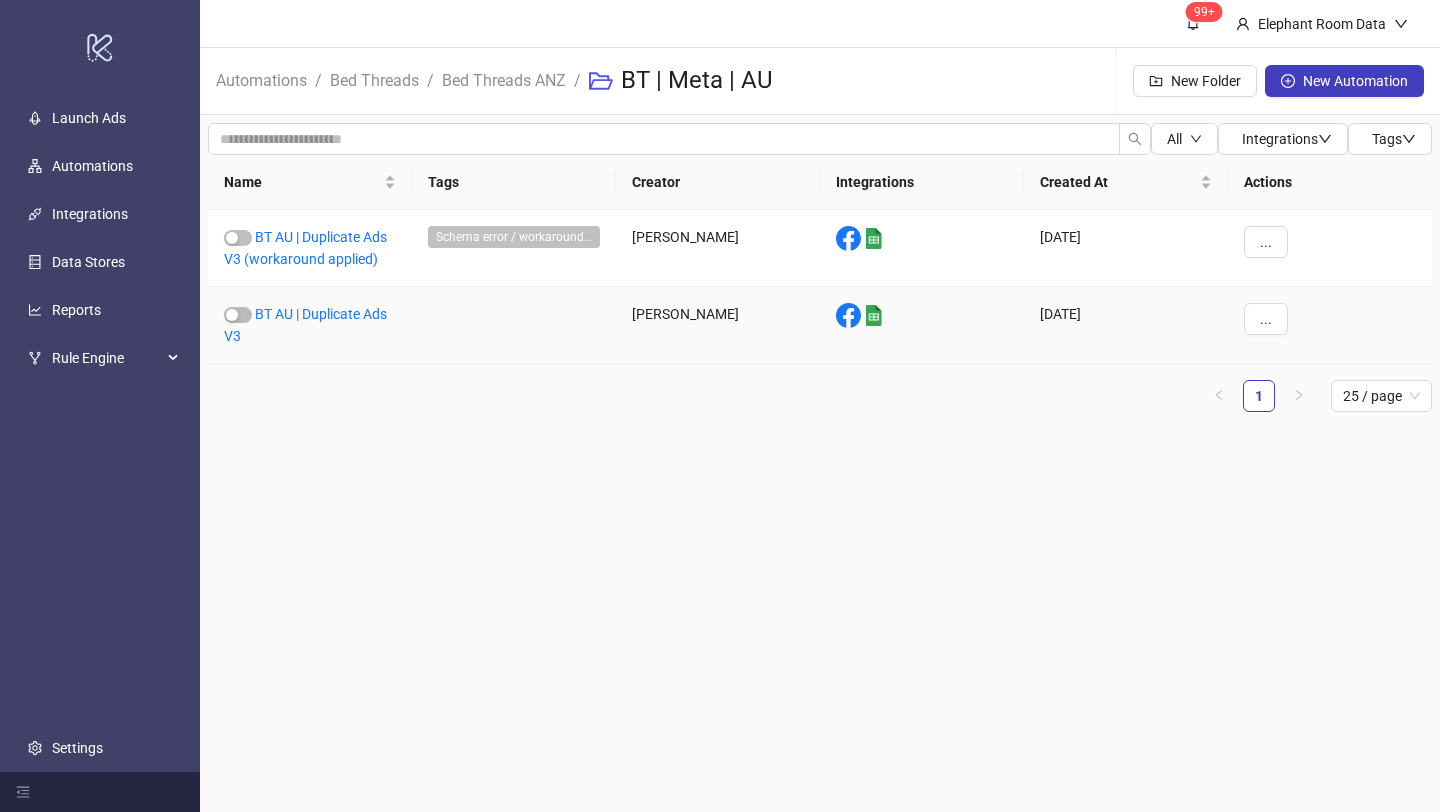 scroll, scrollTop: 0, scrollLeft: 0, axis: both 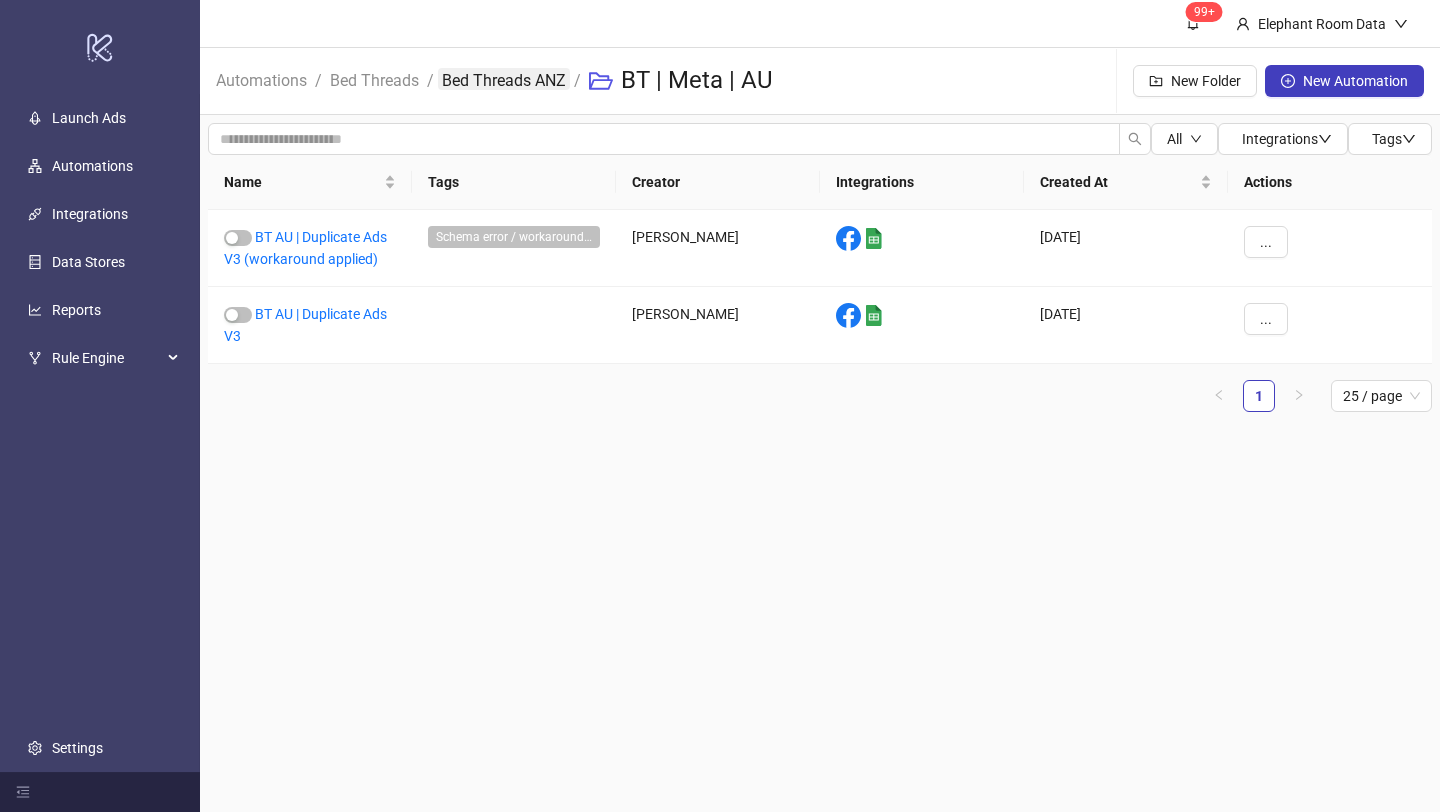 click on "Bed Threads ANZ" at bounding box center [504, 79] 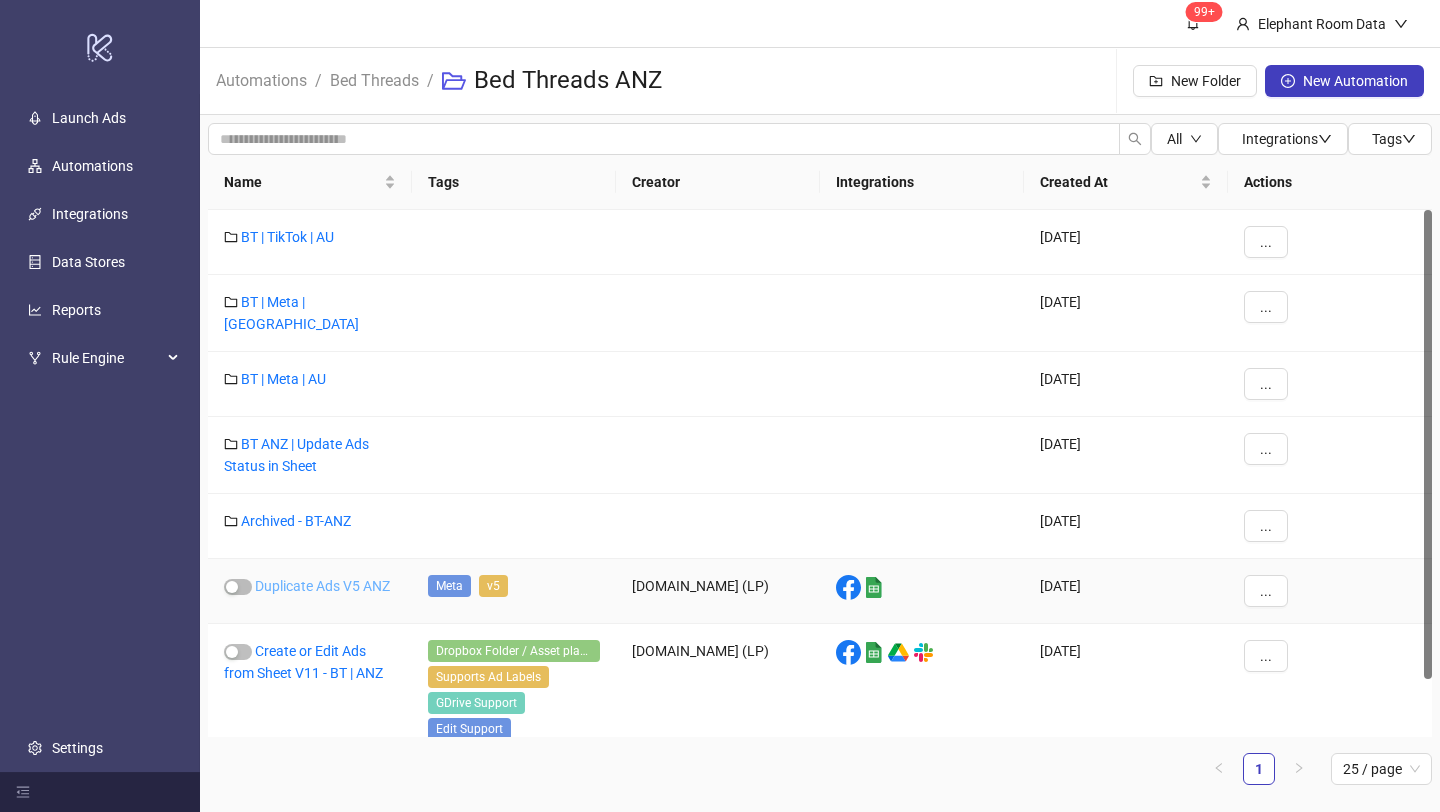 click on "Duplicate Ads V5 ANZ" at bounding box center [322, 586] 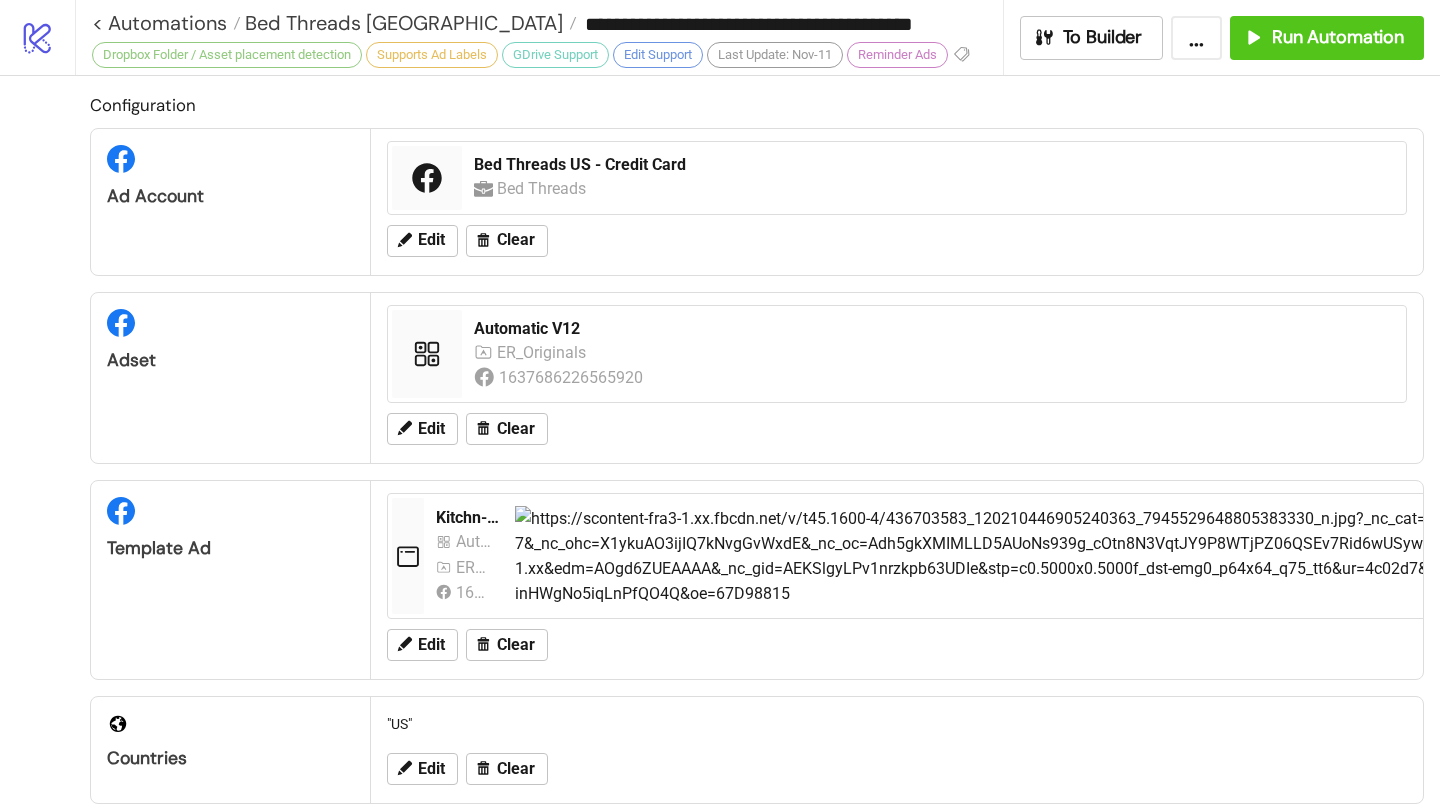 type on "**********" 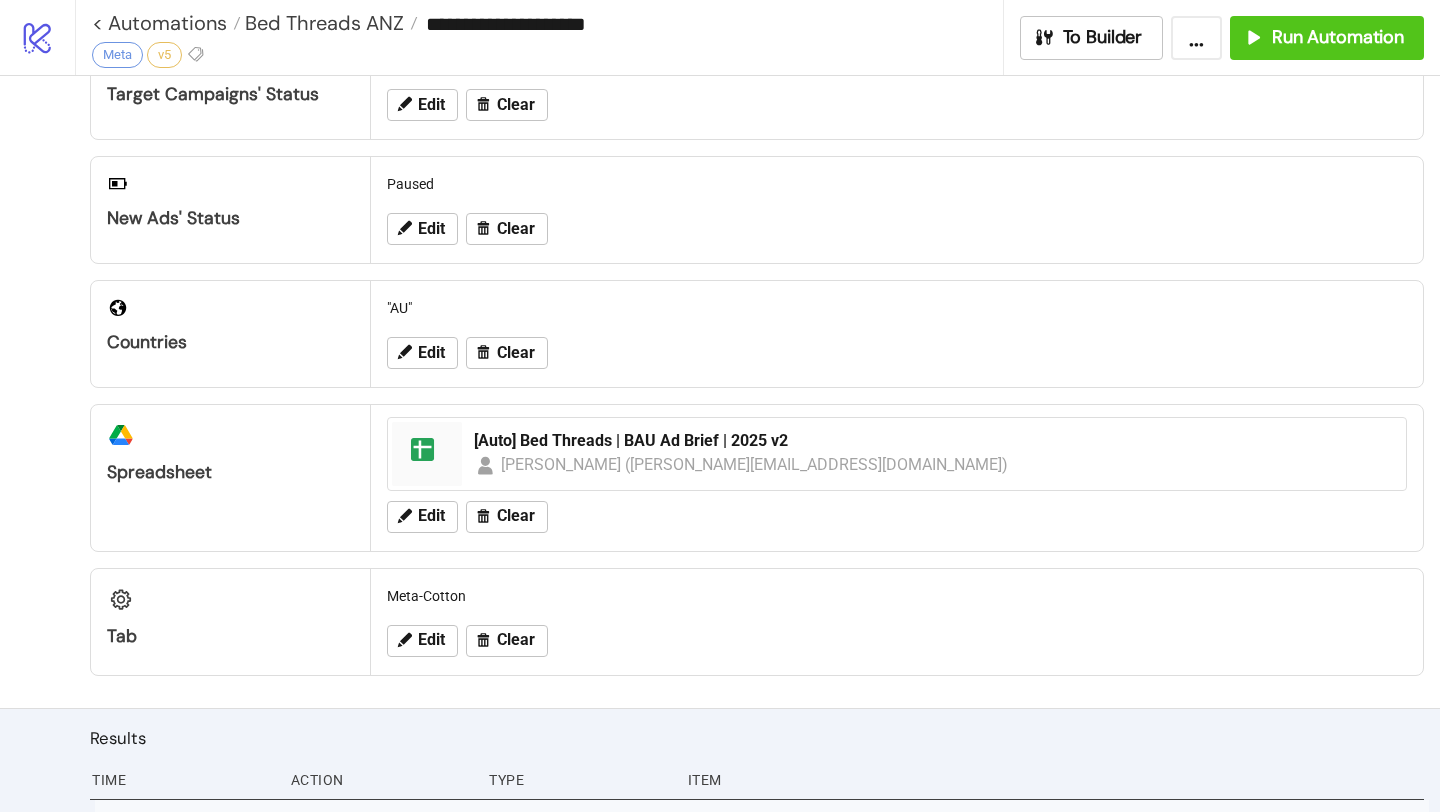 scroll, scrollTop: 397, scrollLeft: 0, axis: vertical 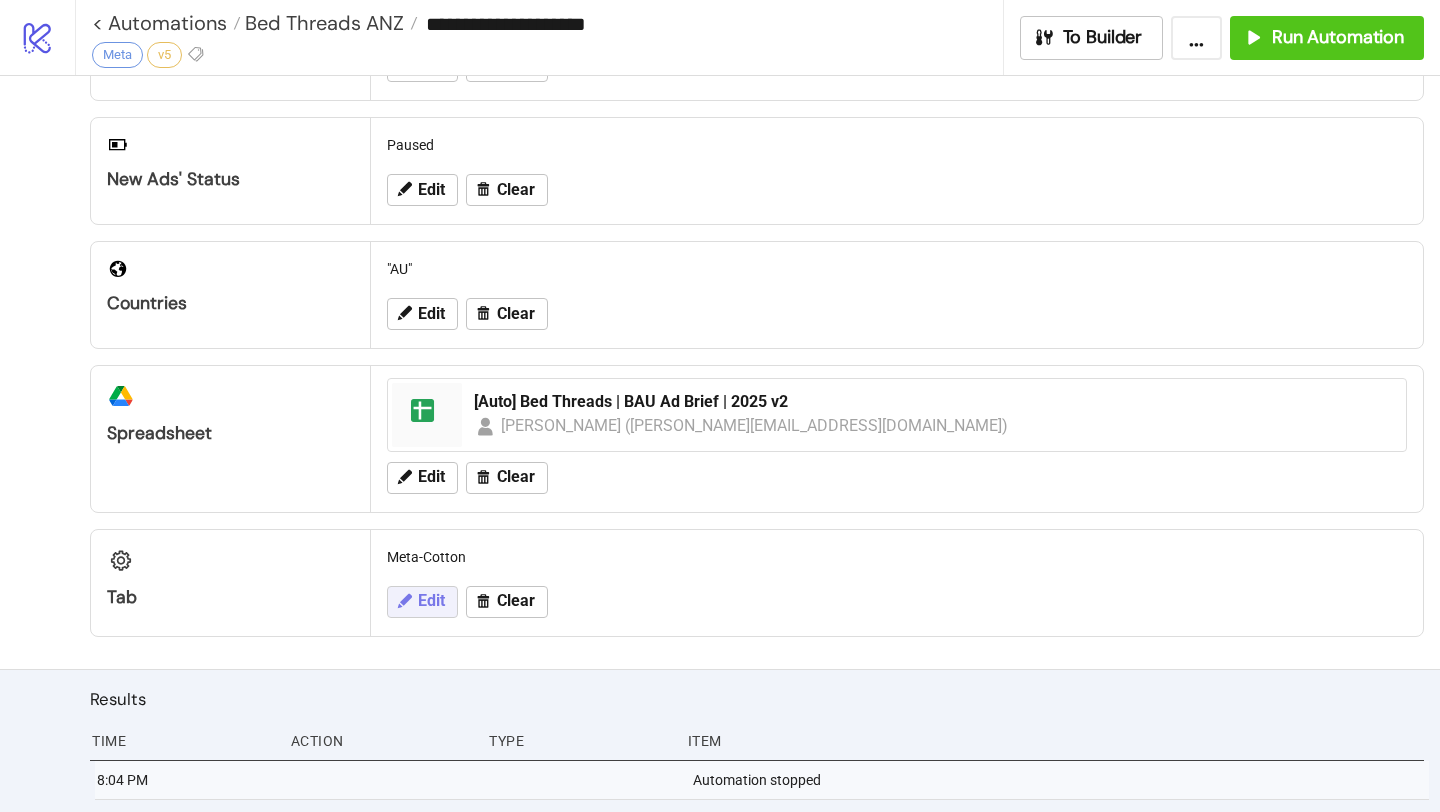 click on "Edit" at bounding box center (422, 602) 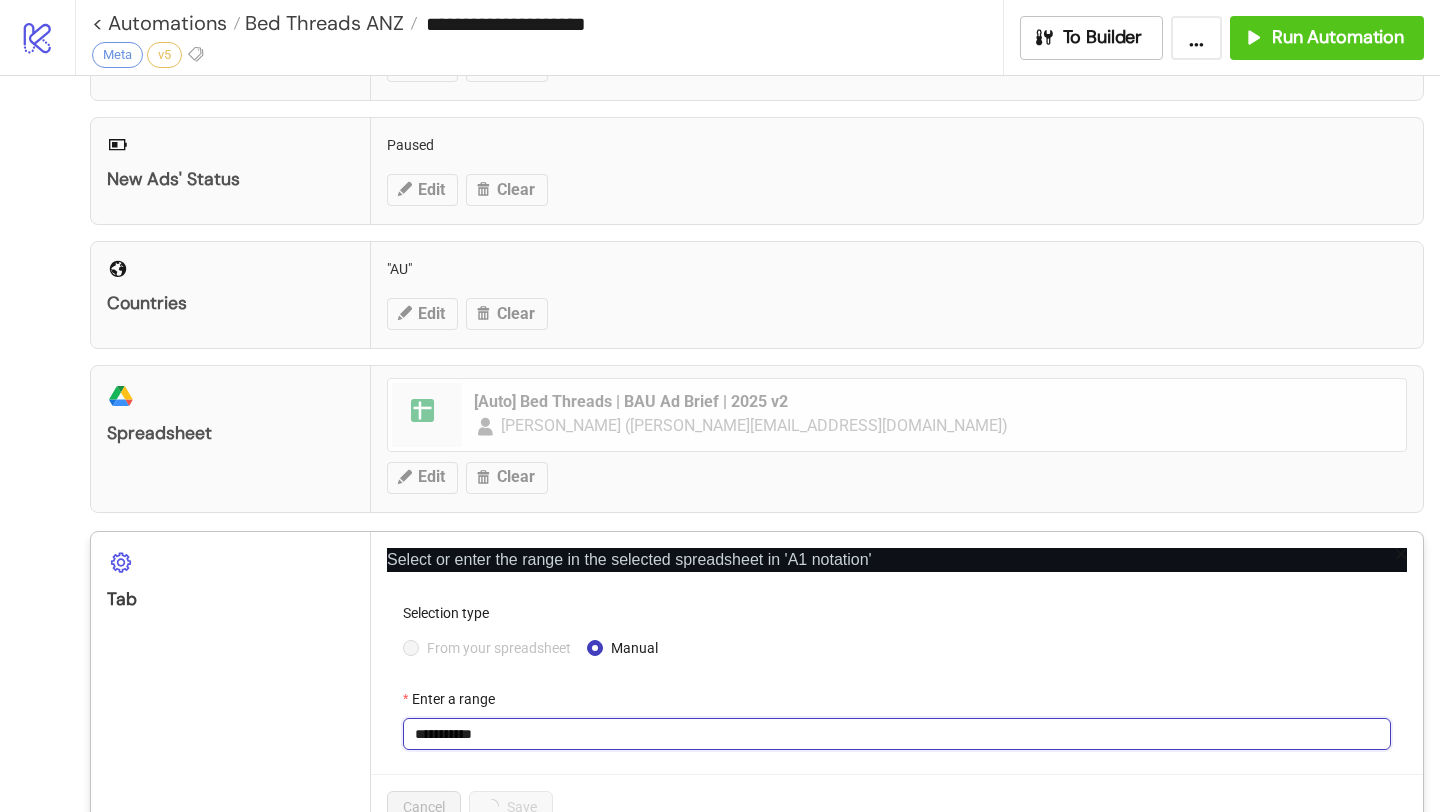 click on "**********" at bounding box center [897, 734] 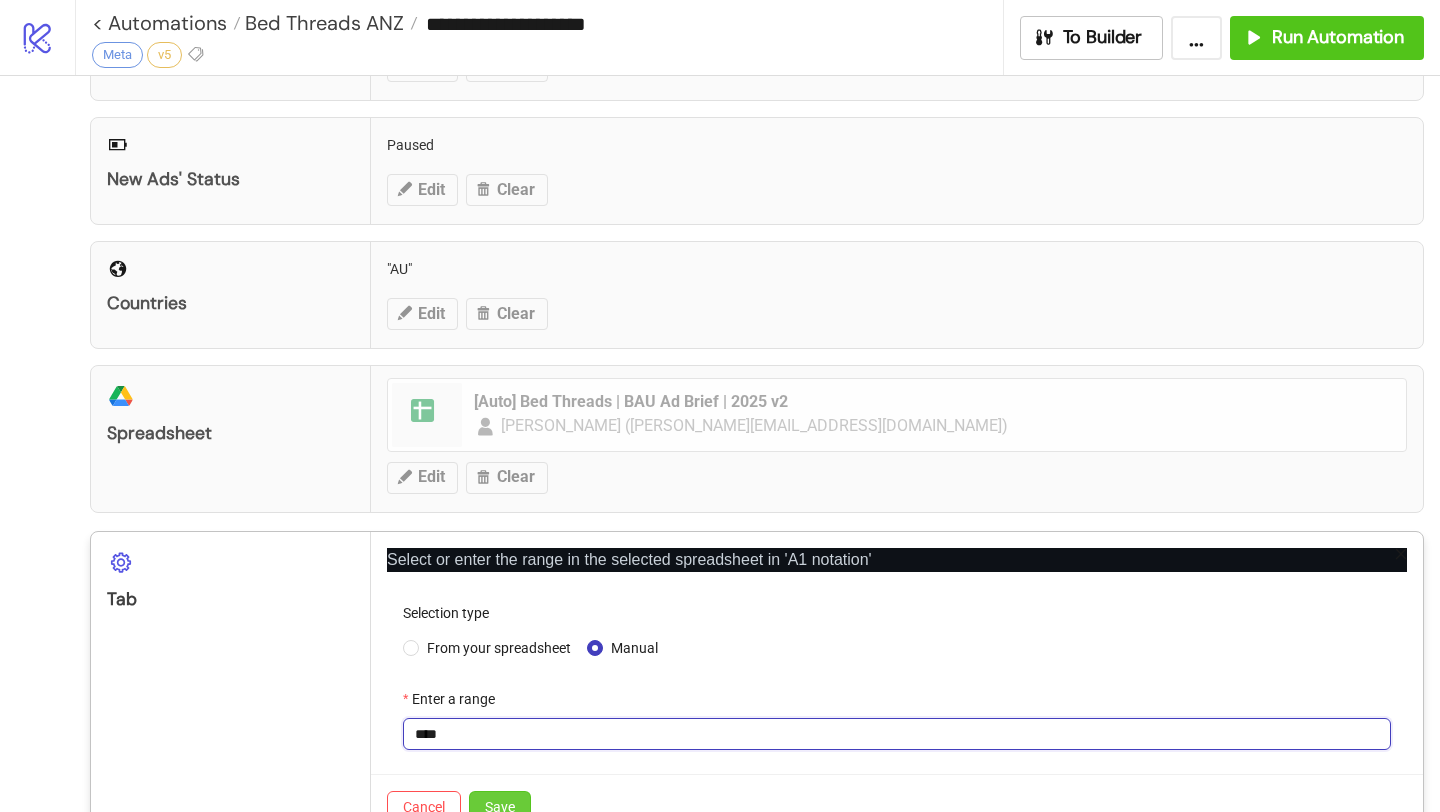 type on "****" 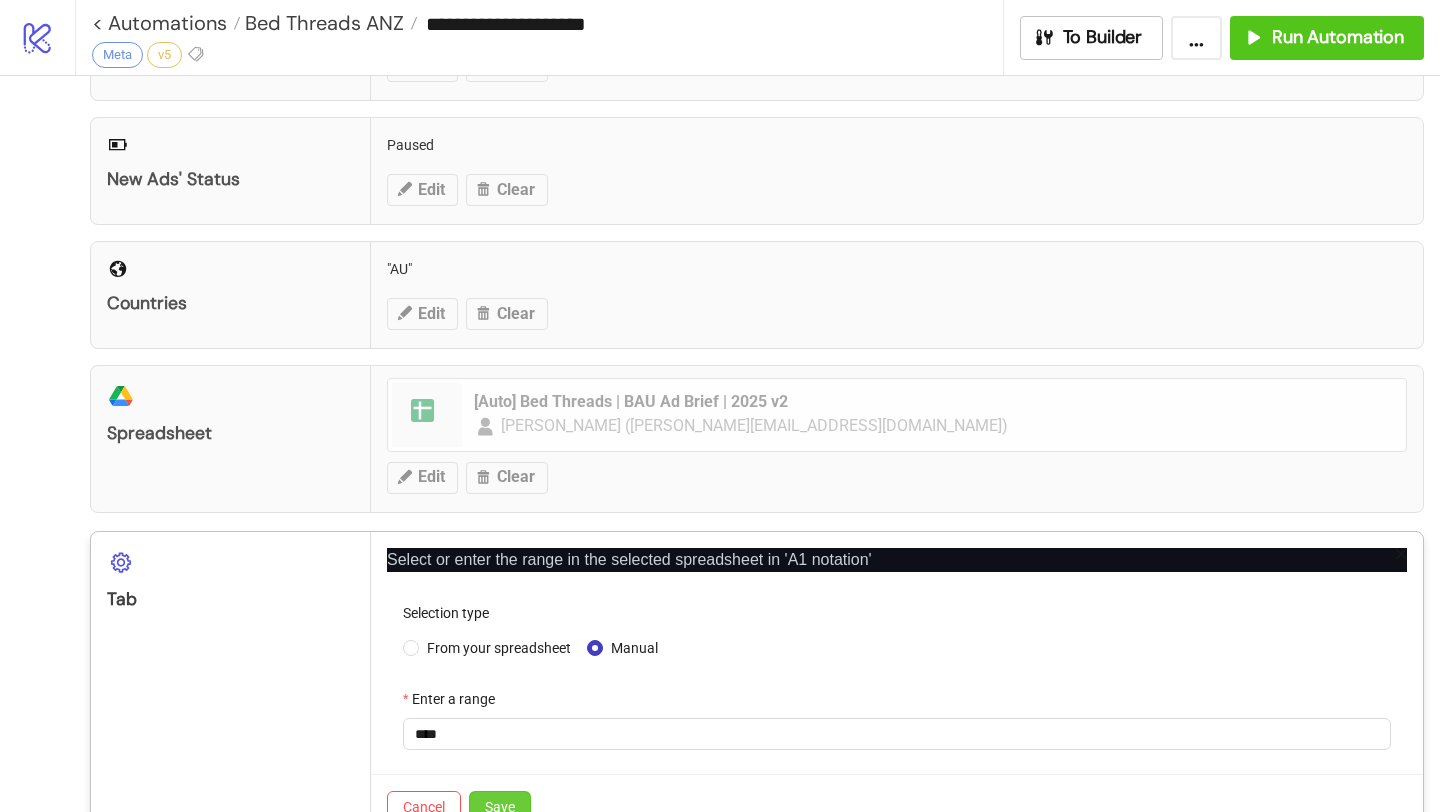 click on "Save" at bounding box center (500, 807) 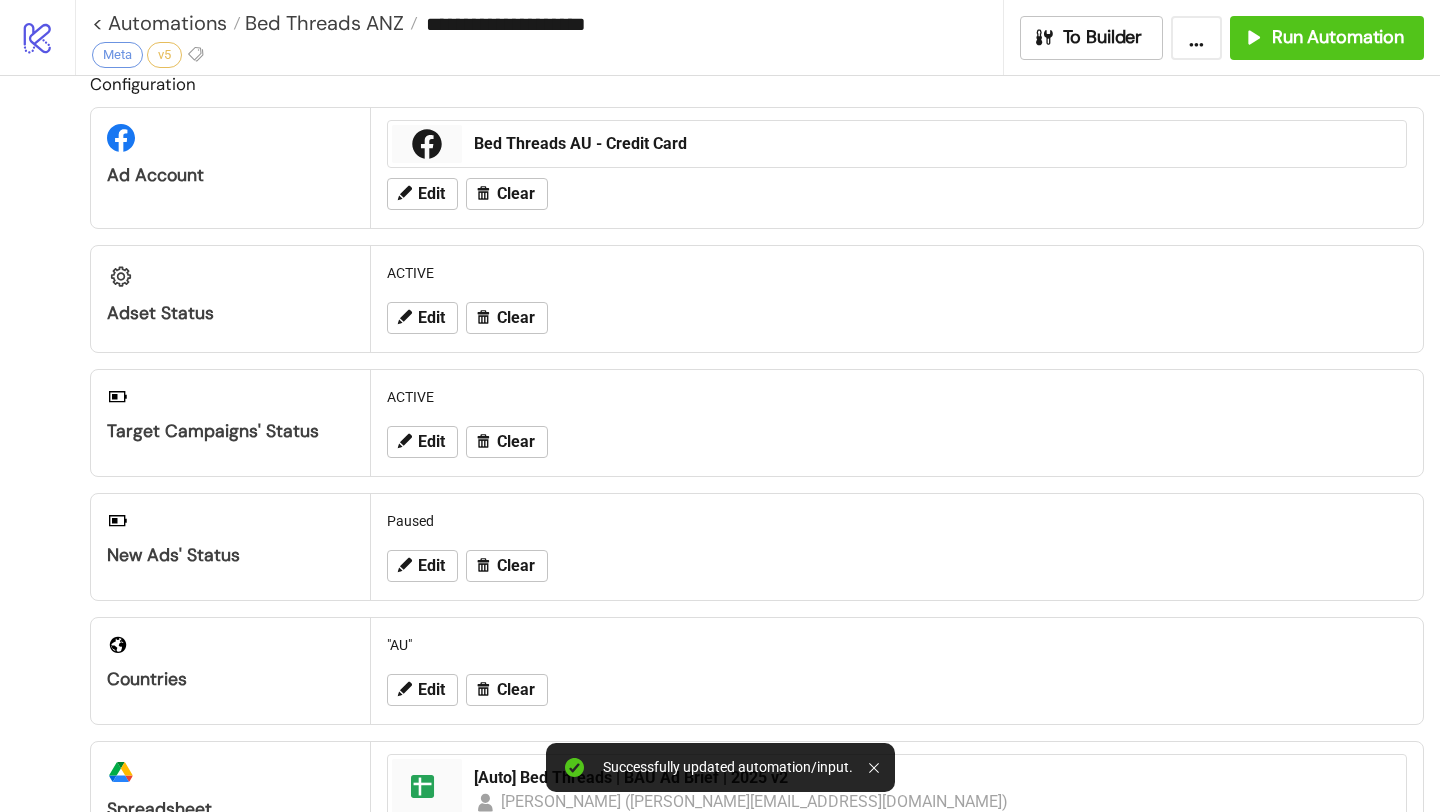 scroll, scrollTop: 0, scrollLeft: 0, axis: both 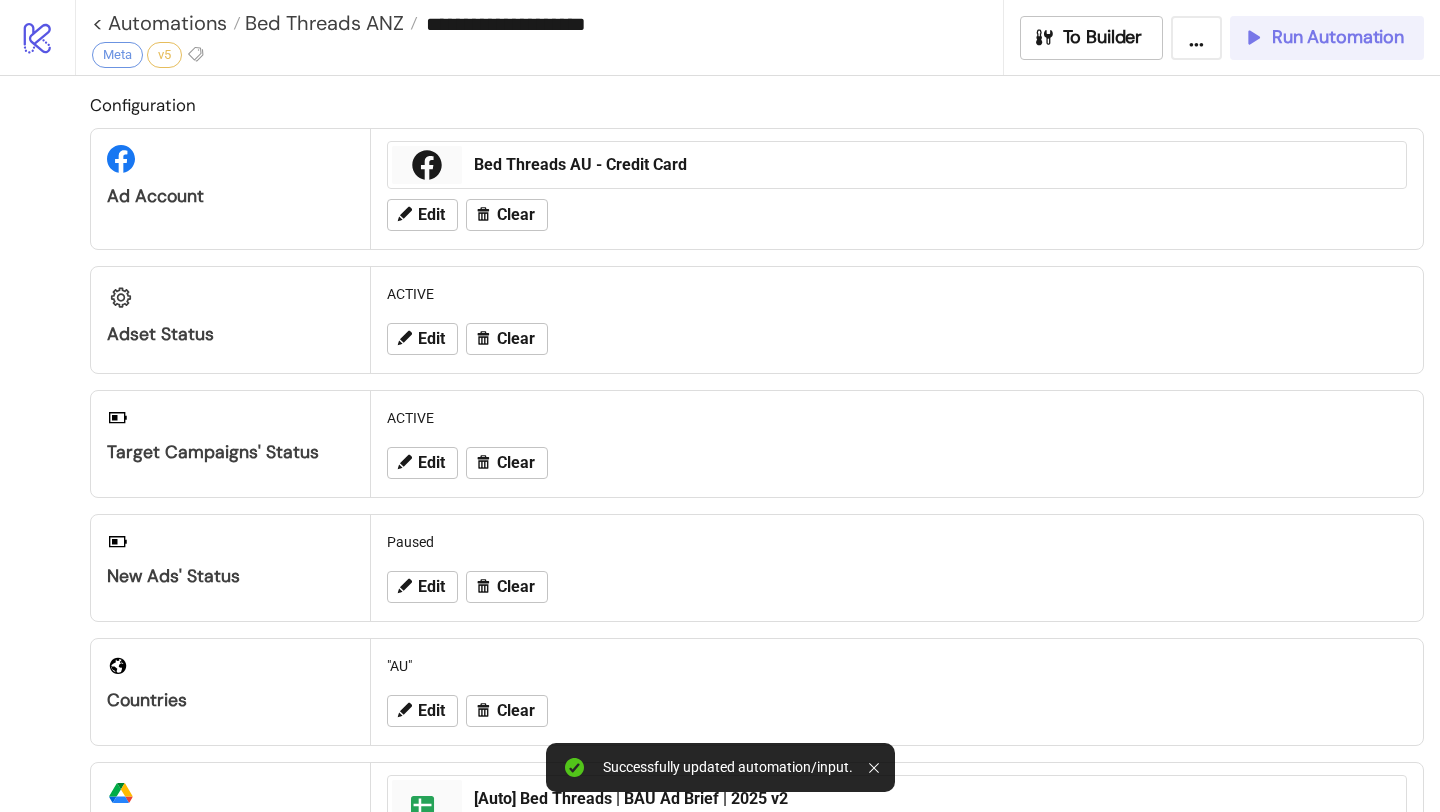 click on "Run Automation" at bounding box center (1338, 37) 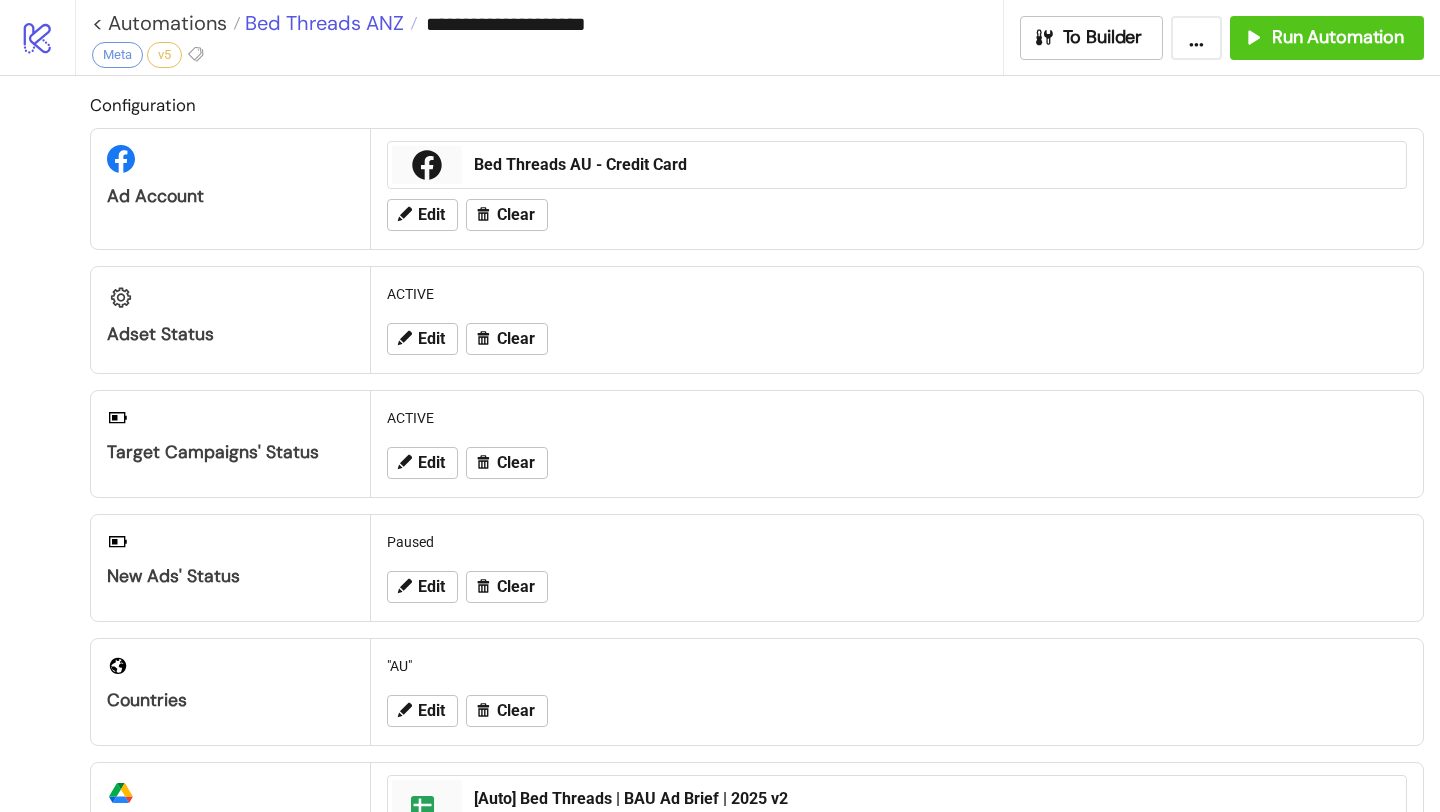 click on "Bed Threads ANZ" at bounding box center [322, 23] 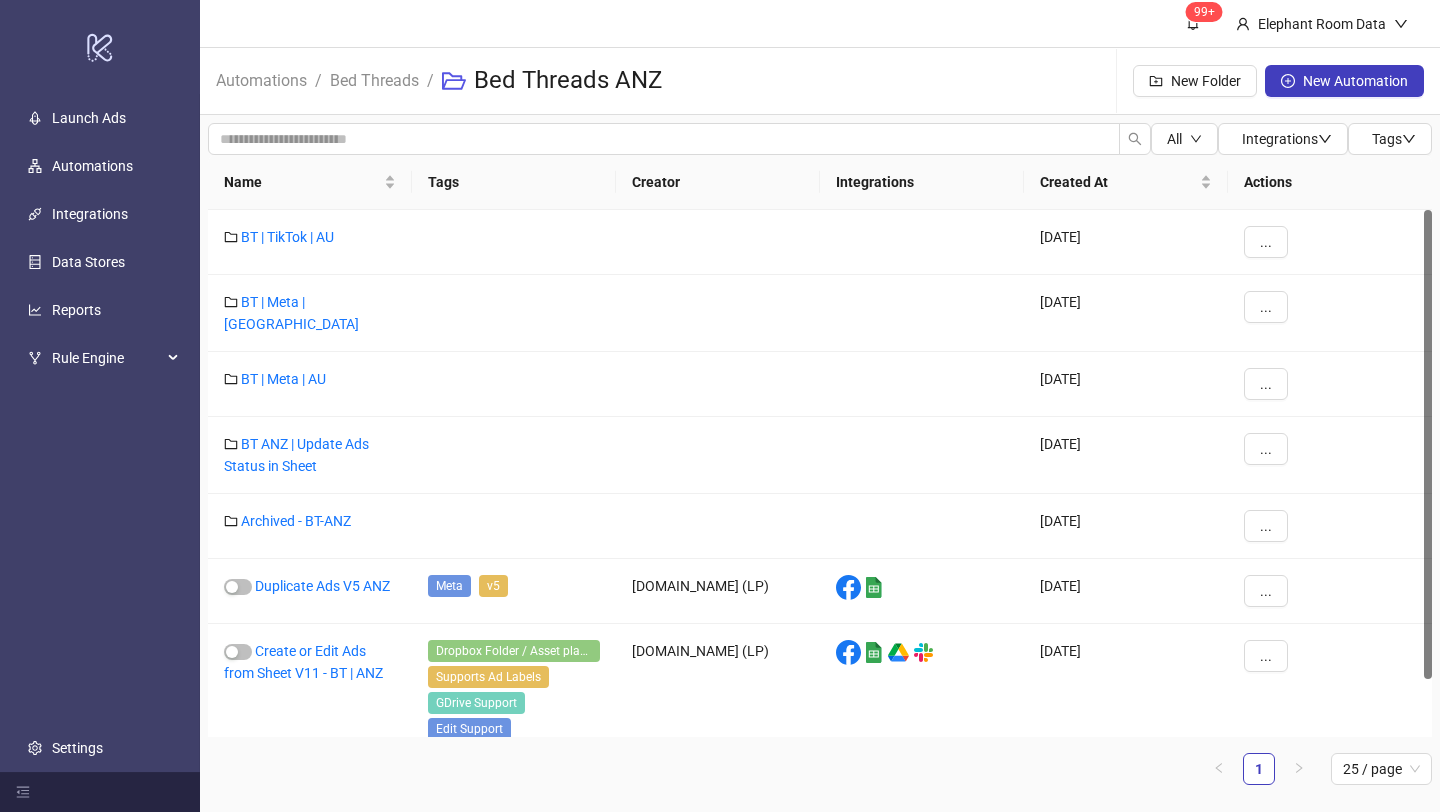 click on "Bed Threads" at bounding box center [374, 80] 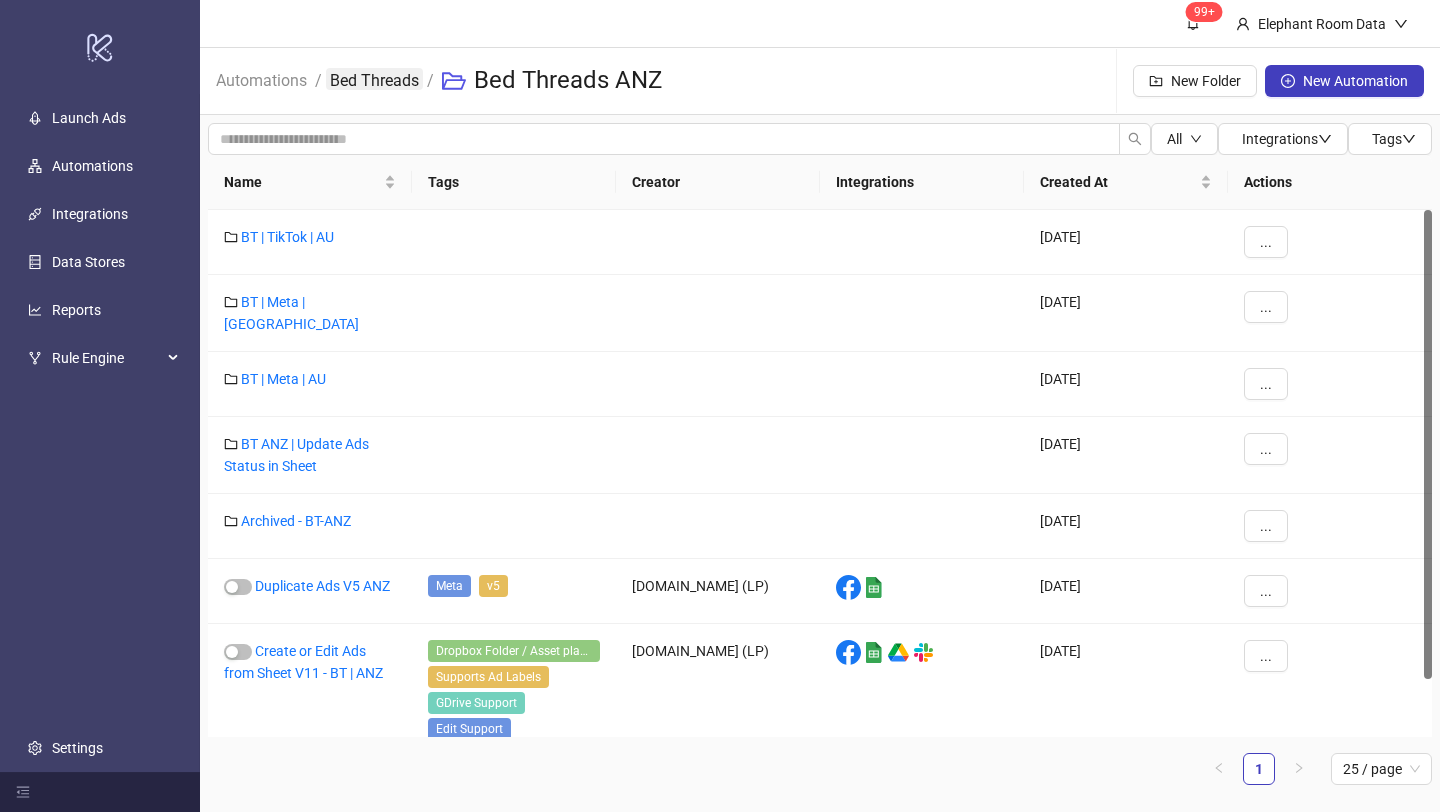 click on "Bed Threads" at bounding box center (374, 79) 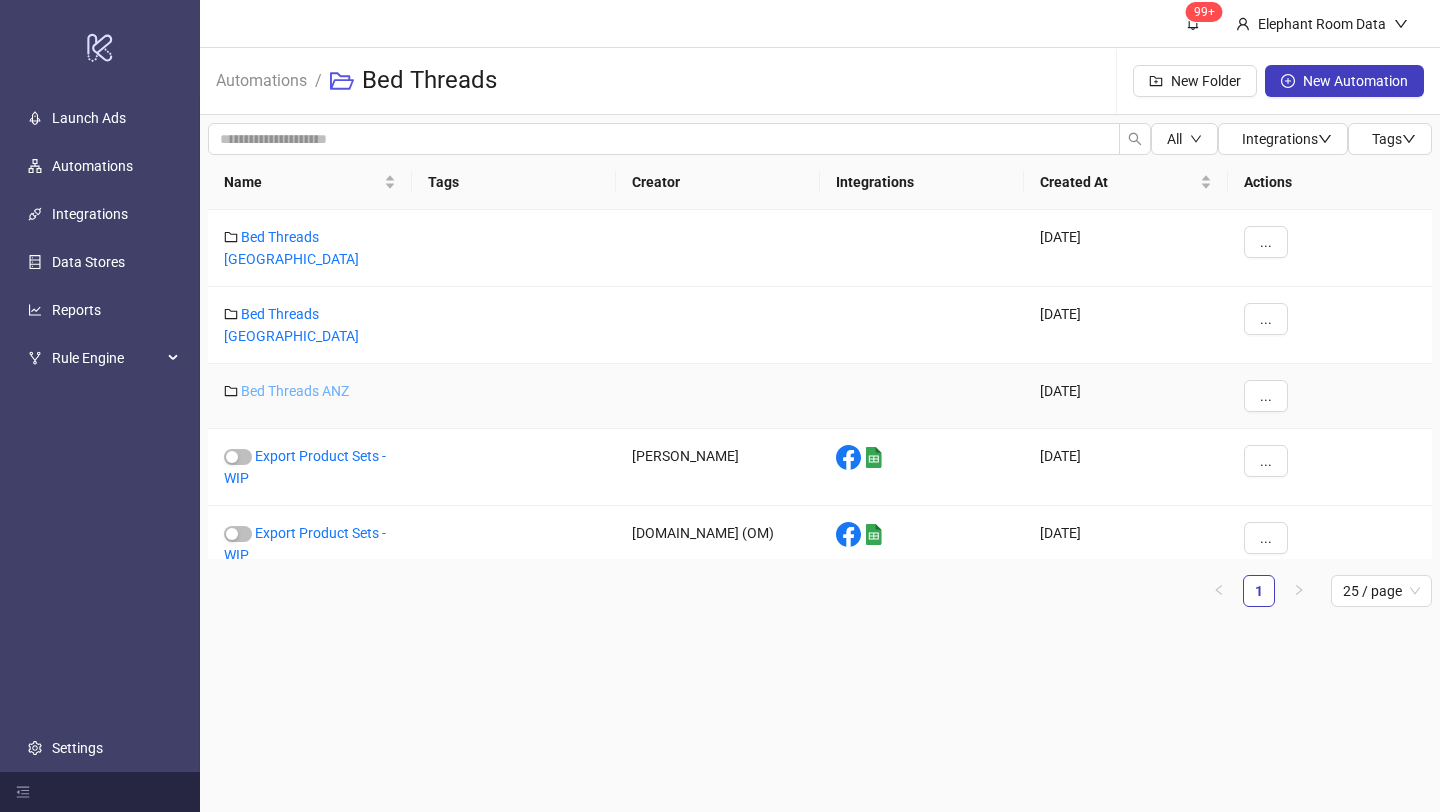 click on "Bed Threads ANZ" at bounding box center (295, 391) 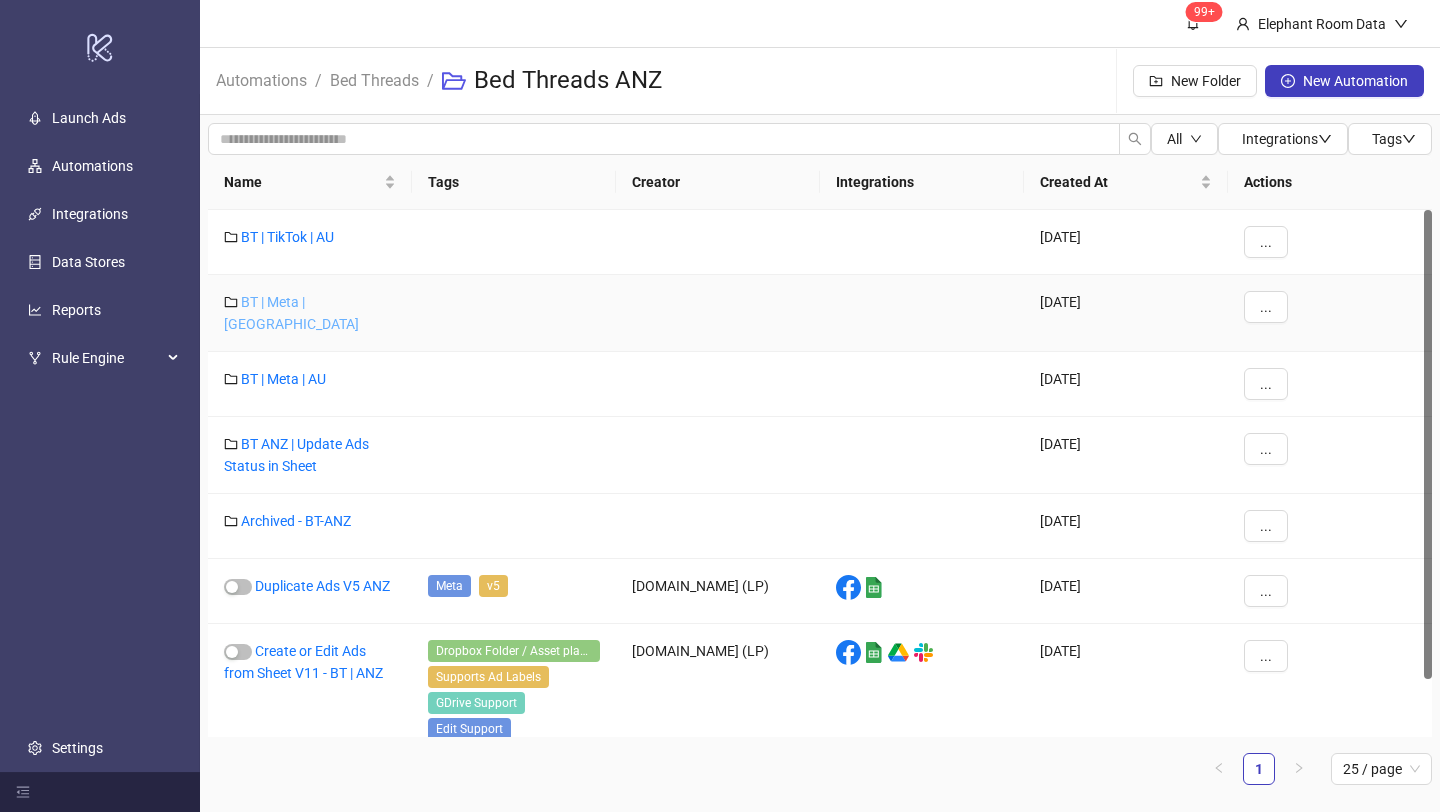click on "BT | Meta | [GEOGRAPHIC_DATA]" at bounding box center [291, 313] 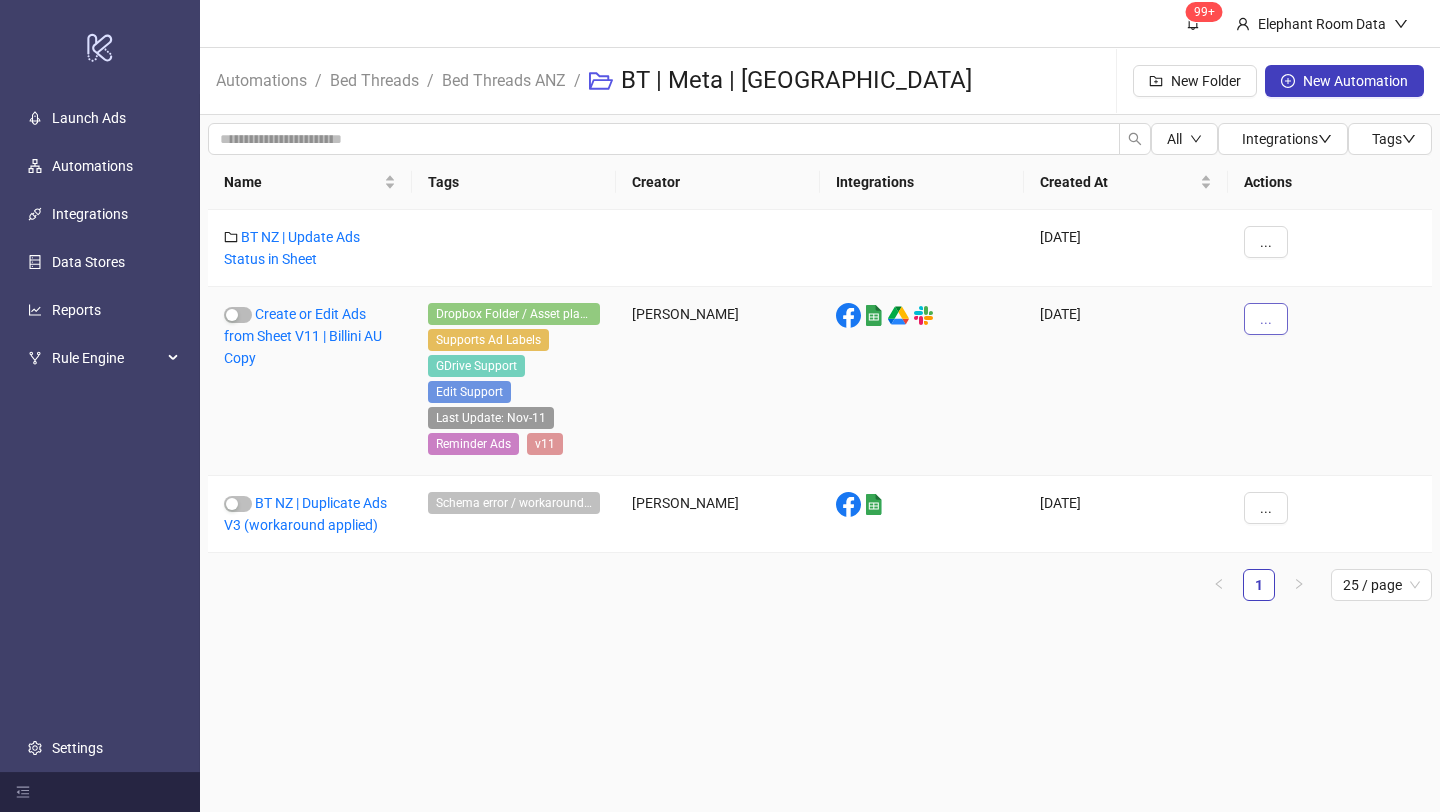 click on "..." at bounding box center [1266, 319] 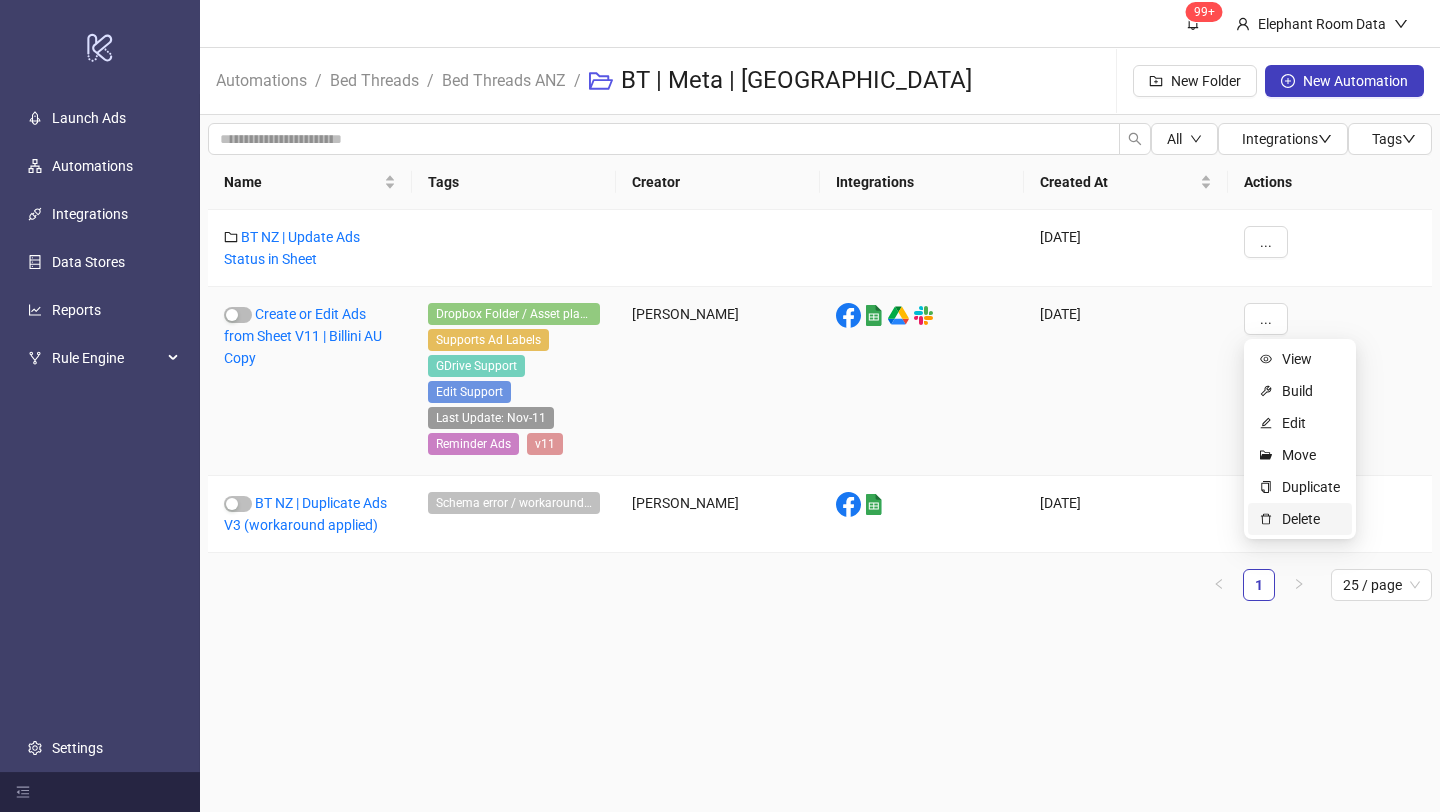 click on "Delete" at bounding box center [1311, 519] 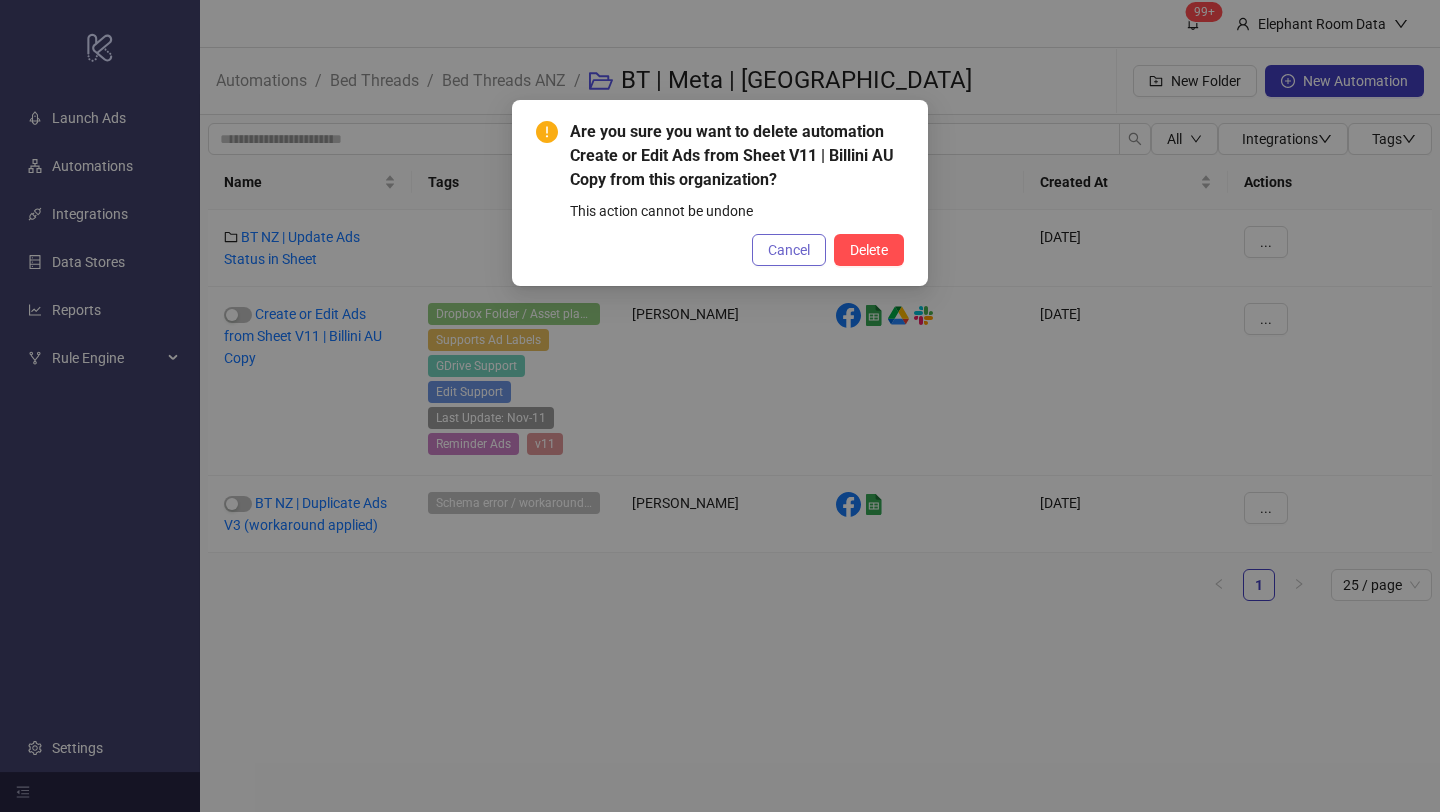 click on "Cancel" at bounding box center [789, 250] 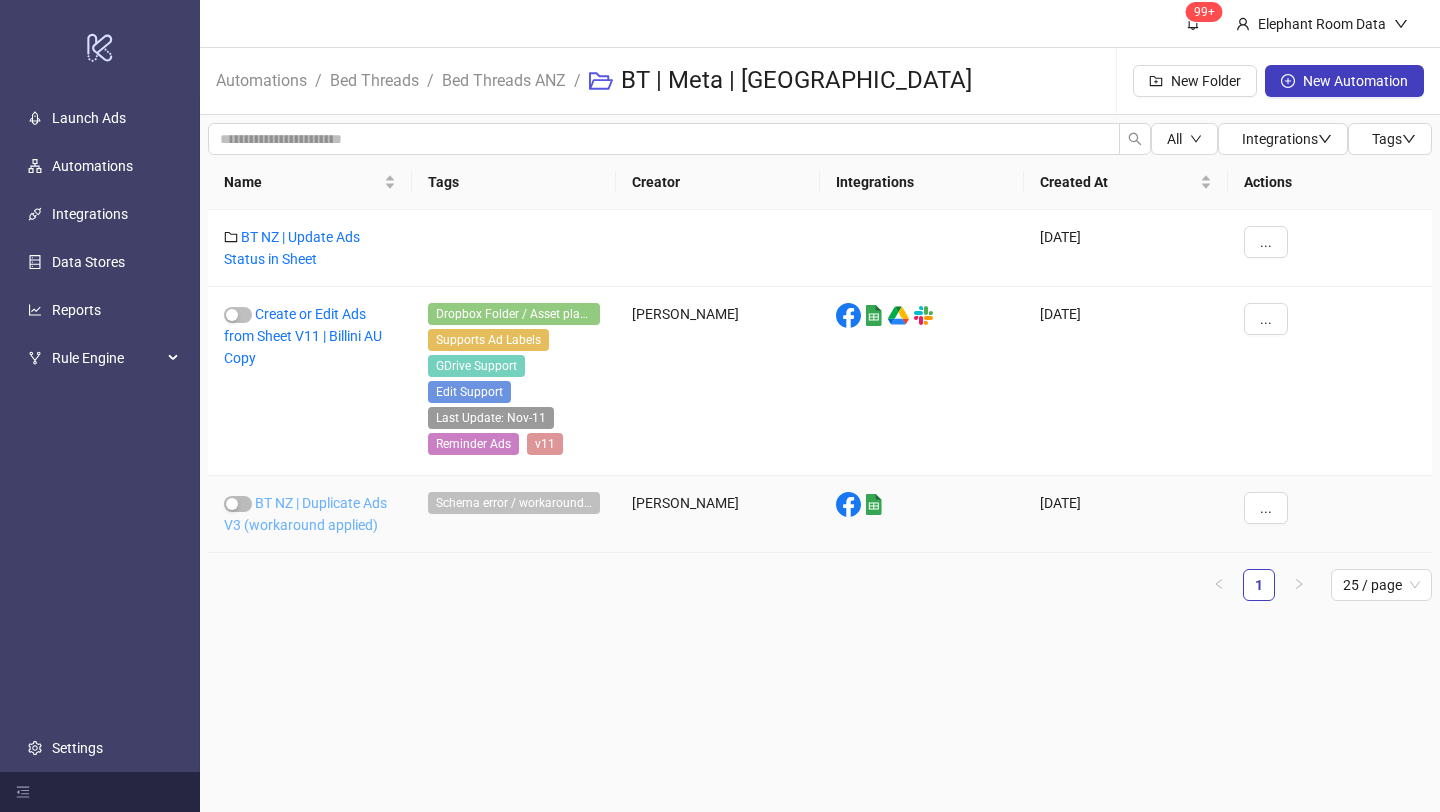 click on "BT NZ | Duplicate Ads V3 (workaround applied)" at bounding box center [305, 514] 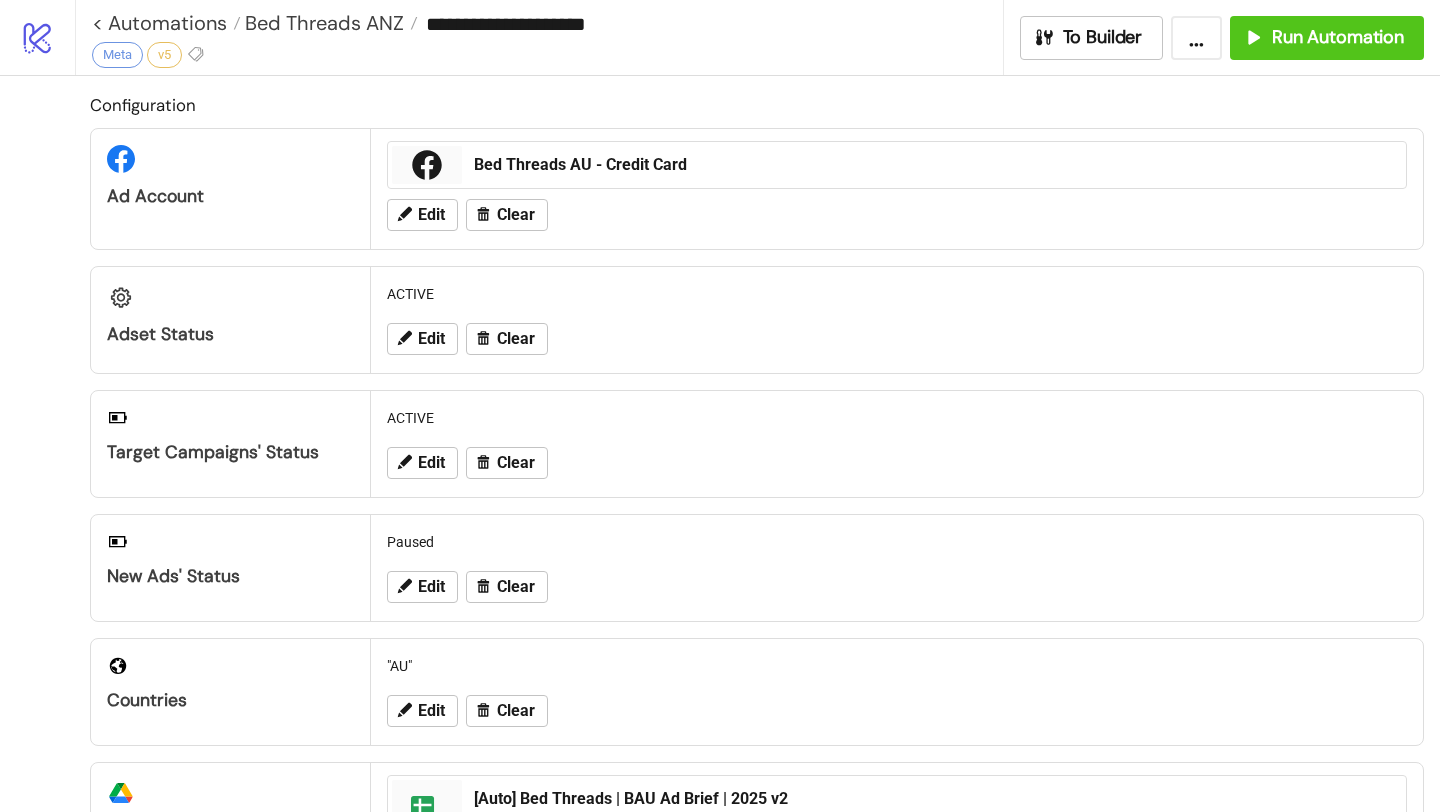 type on "**********" 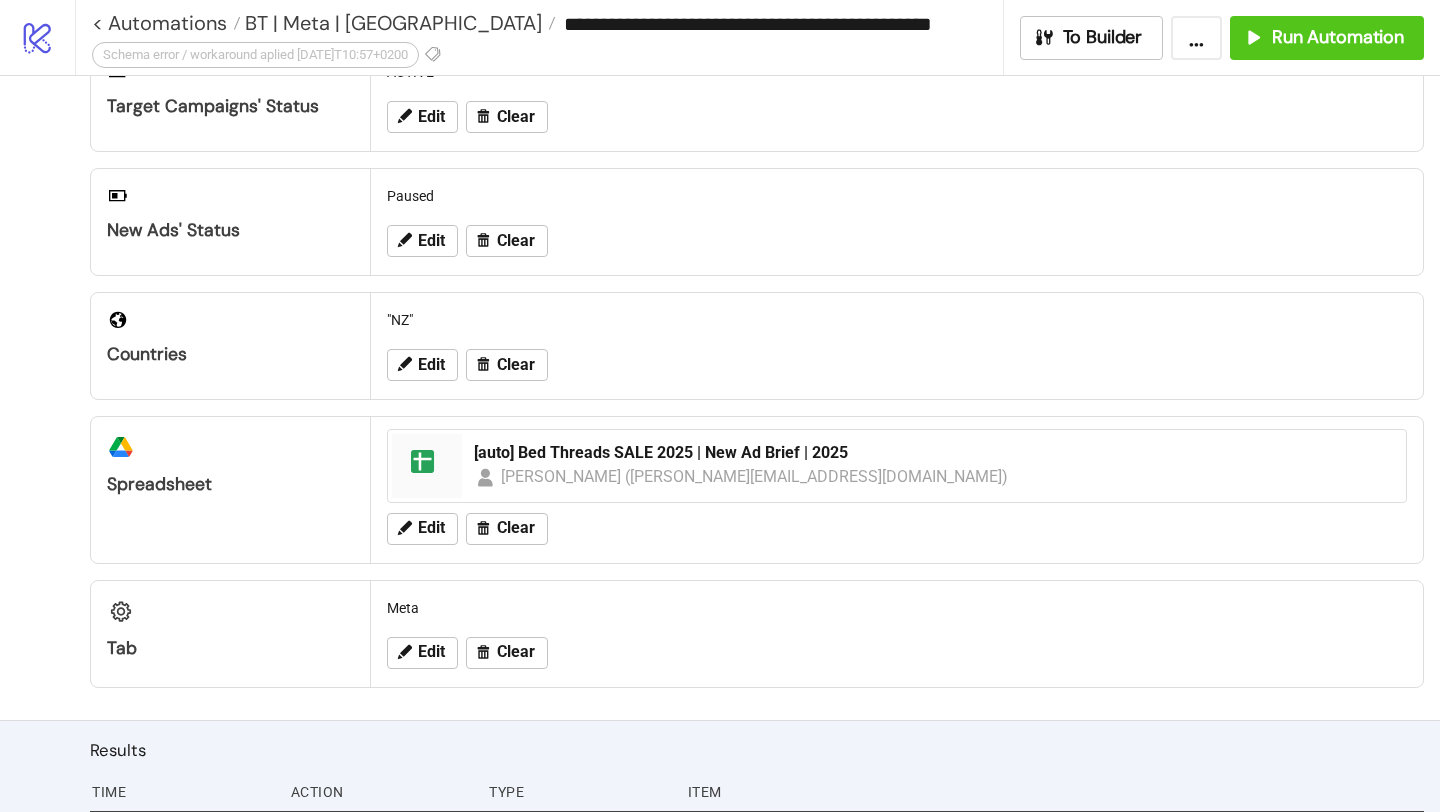 scroll, scrollTop: 339, scrollLeft: 0, axis: vertical 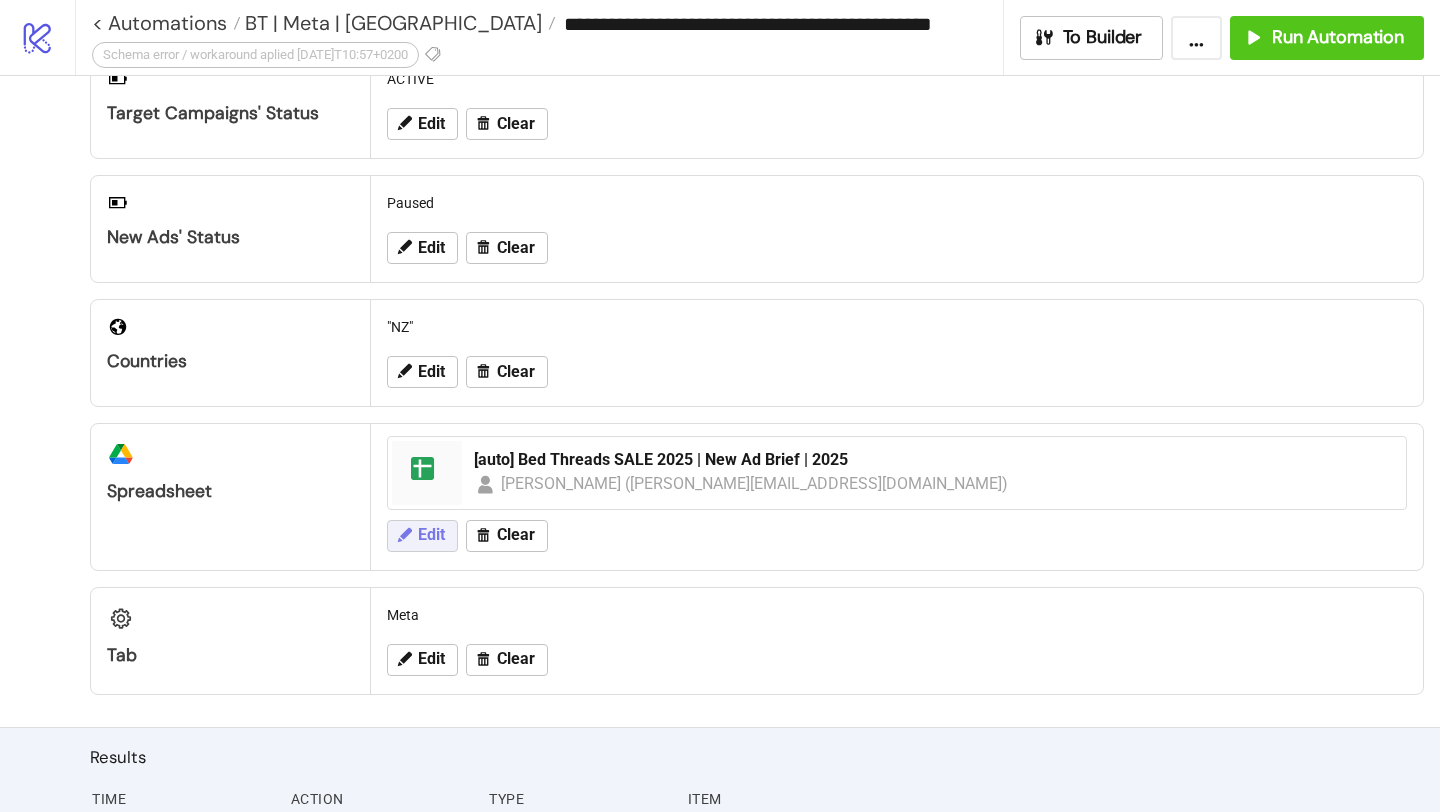 click on "Edit" at bounding box center (431, 535) 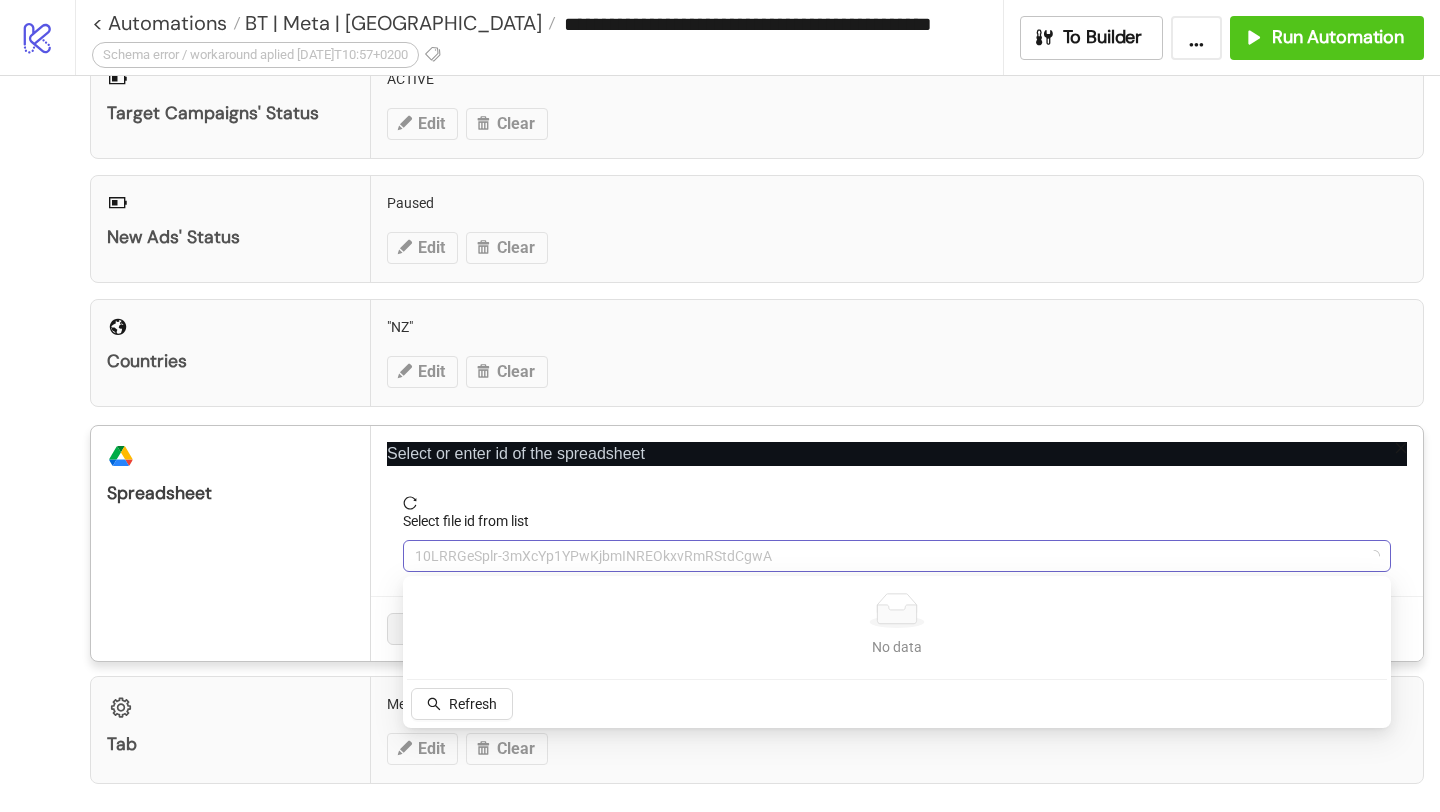click on "10LRRGeSplr-3mXcYp1YPwKjbmINREOkxvRmRStdCgwA" at bounding box center [897, 556] 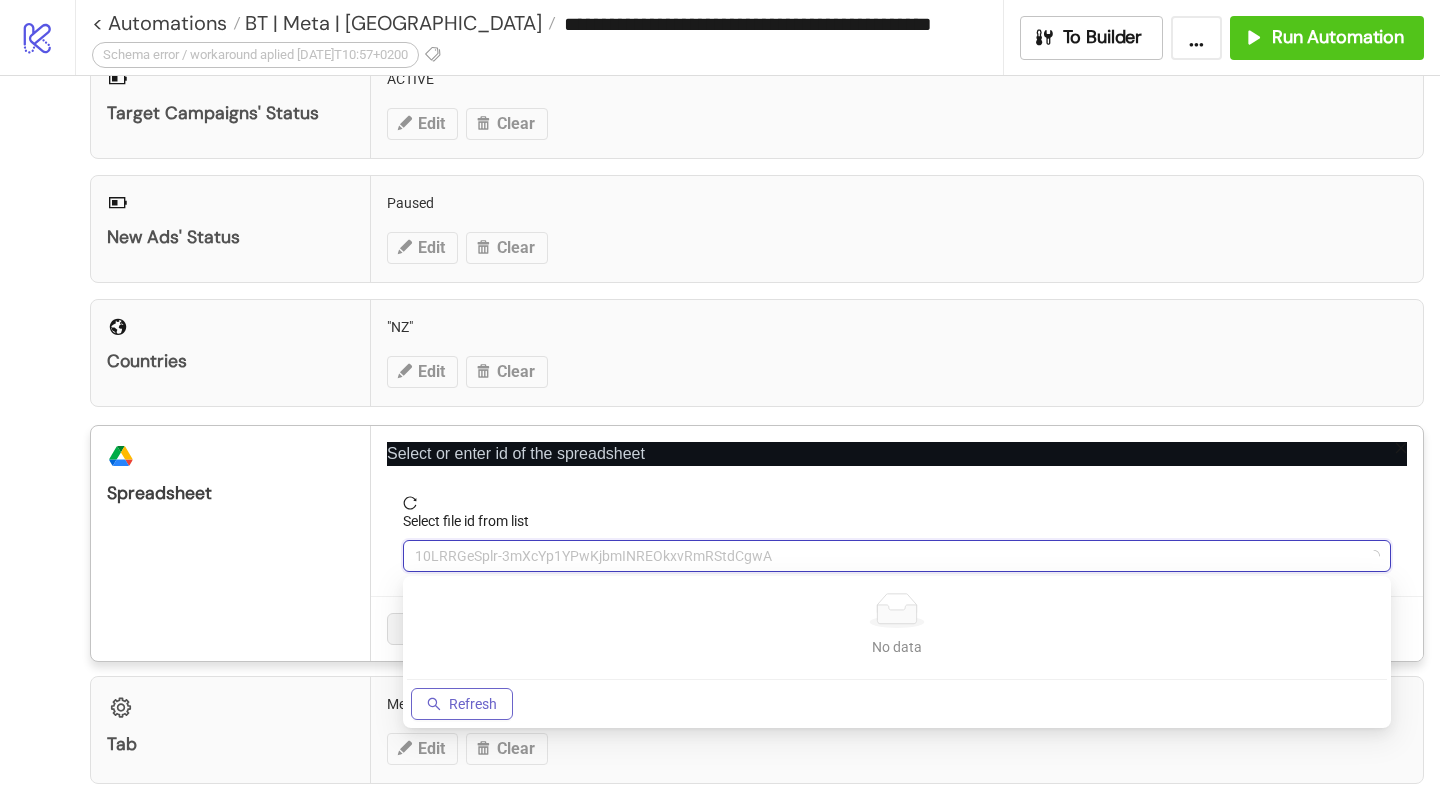 click on "Refresh" at bounding box center (473, 704) 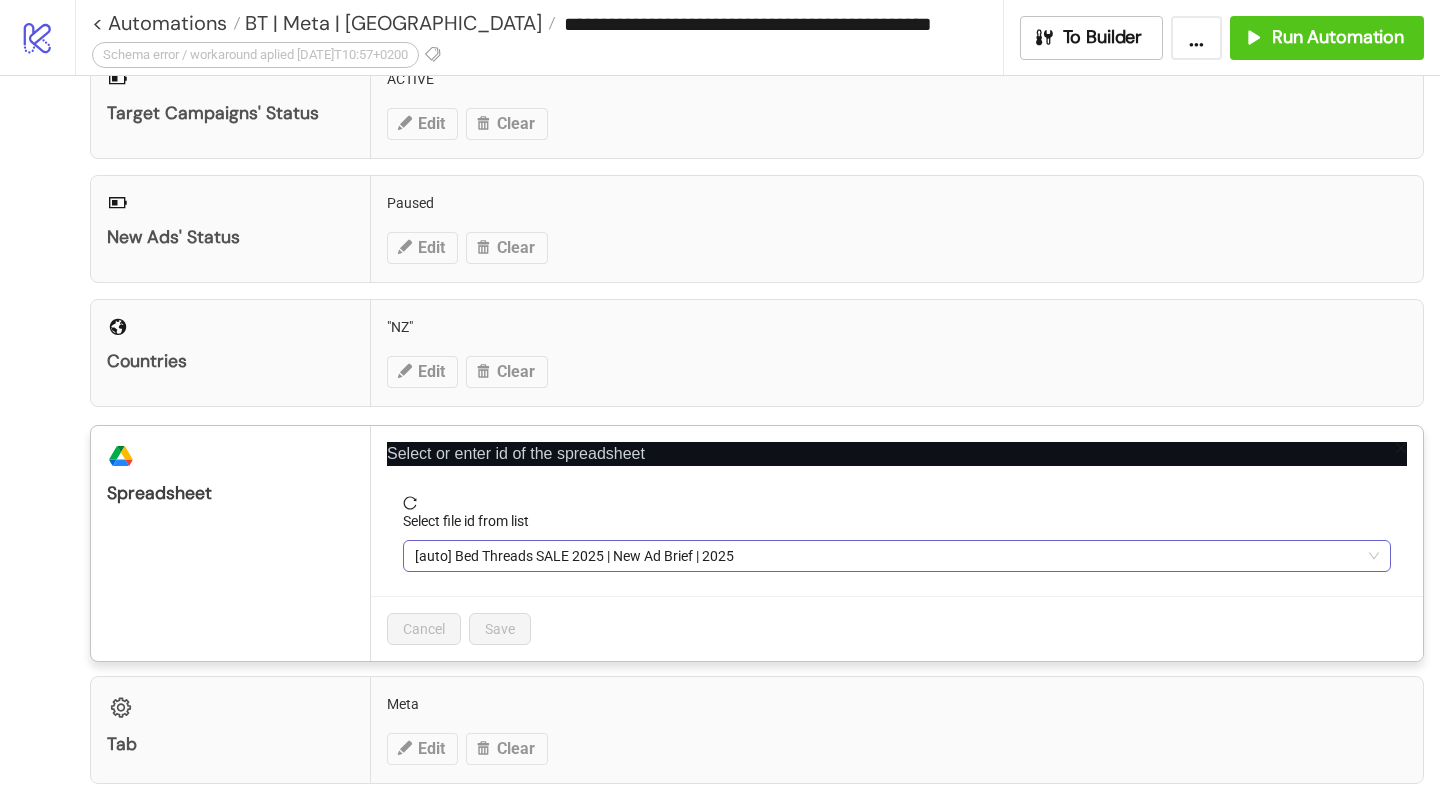 click on "[auto] Bed Threads SALE 2025 | New Ad Brief | 2025" at bounding box center (897, 556) 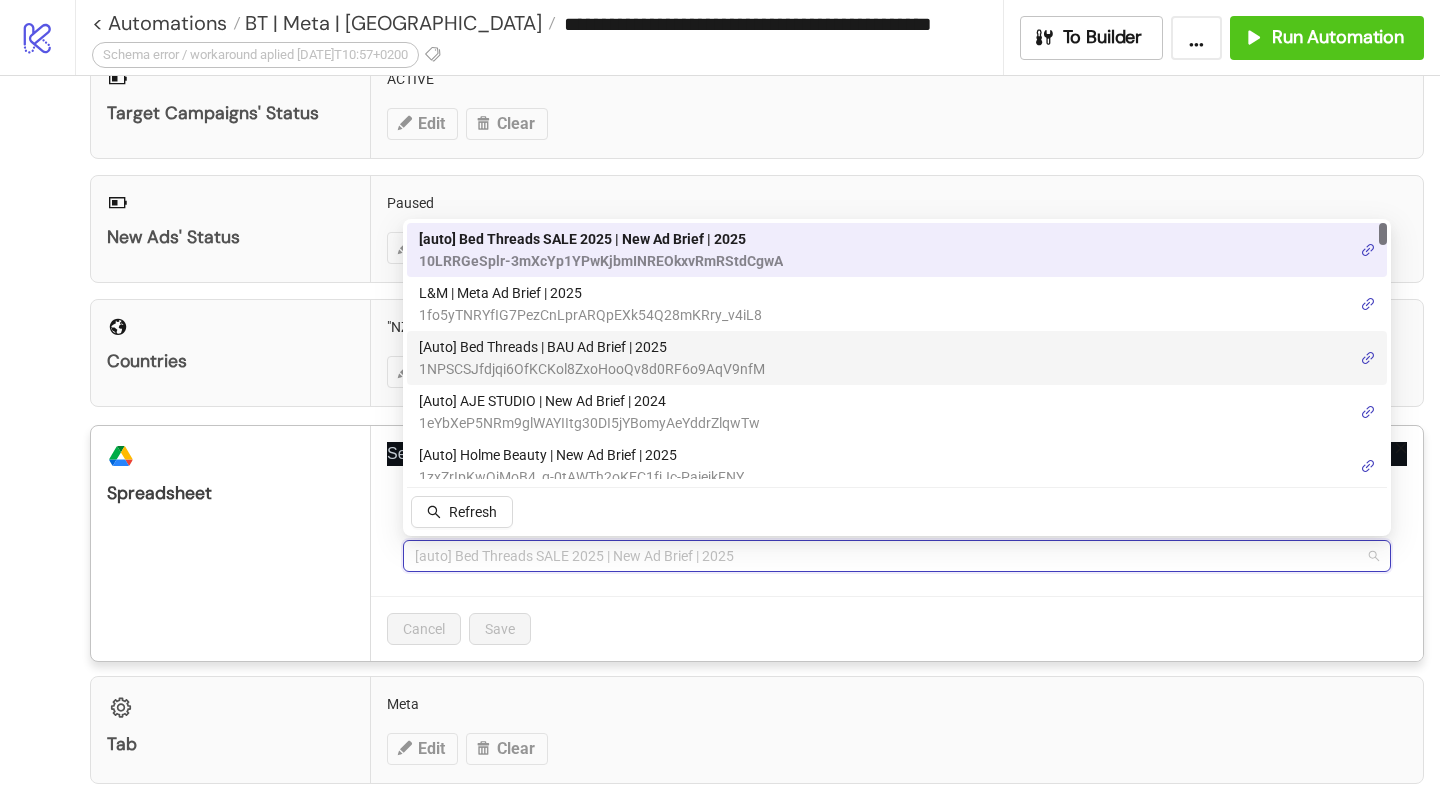click on "[Auto] Bed Threads | BAU Ad Brief | 2025" at bounding box center [592, 347] 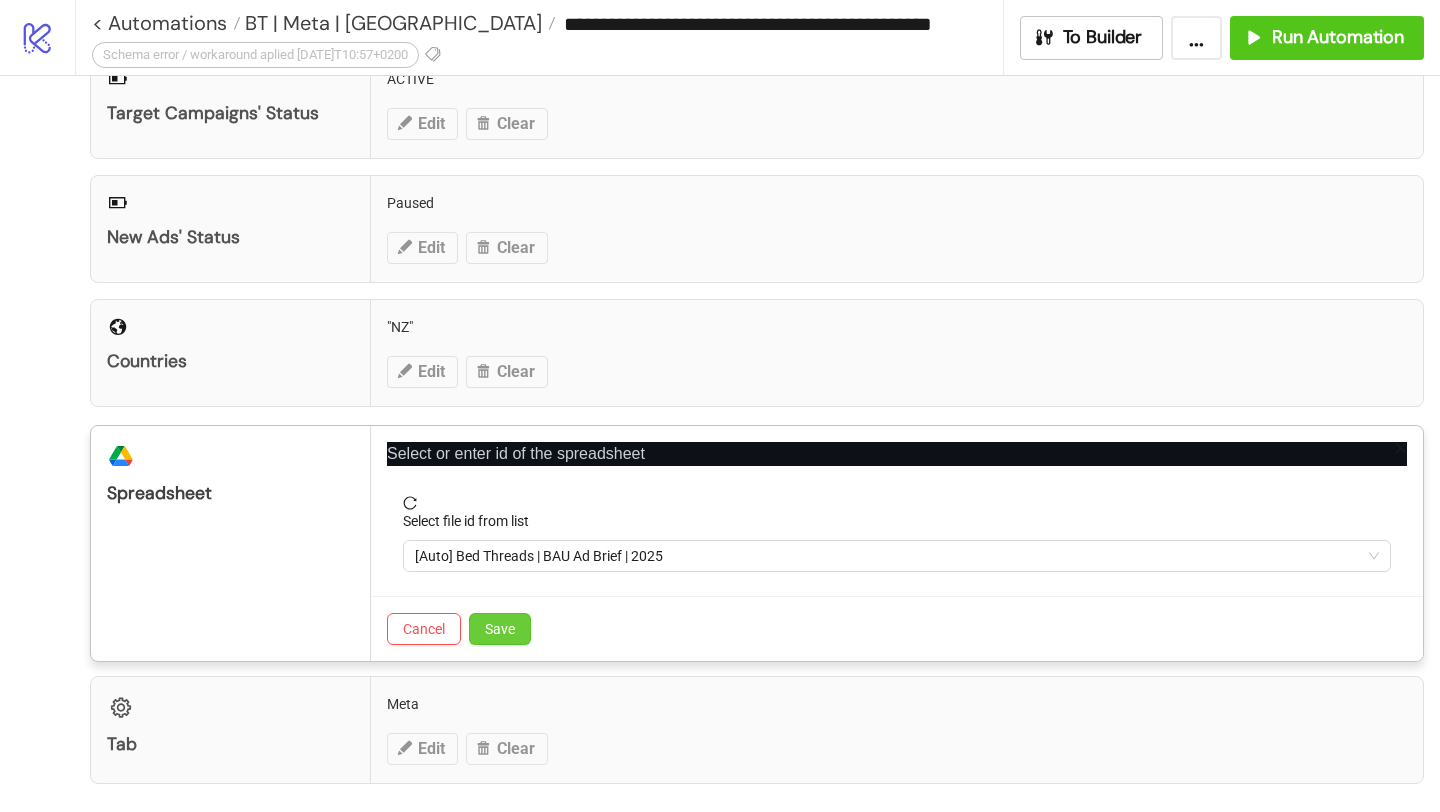 click on "Save" at bounding box center (500, 629) 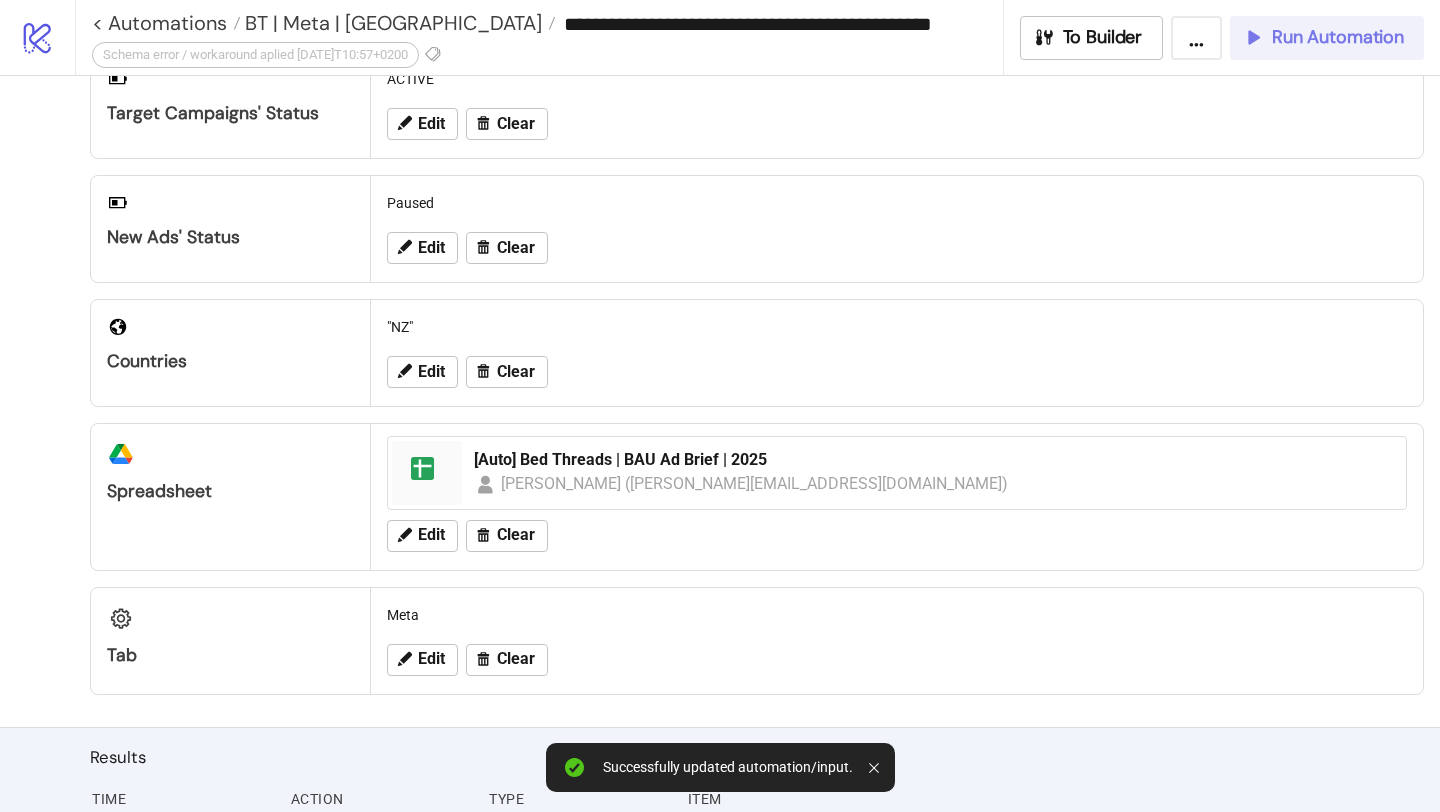 click on "Run Automation" at bounding box center (1327, 38) 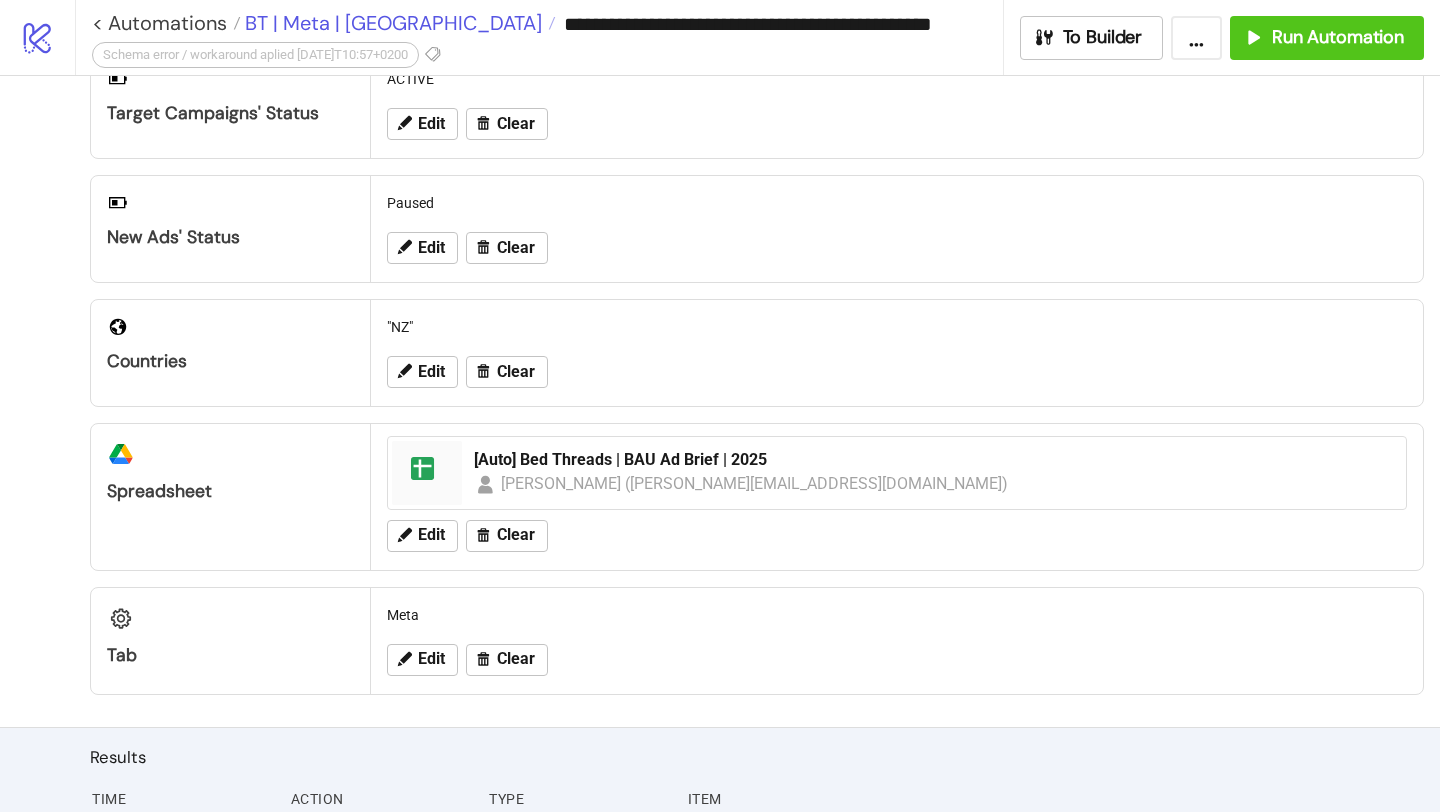 click on "BT | Meta | [GEOGRAPHIC_DATA]" at bounding box center [391, 23] 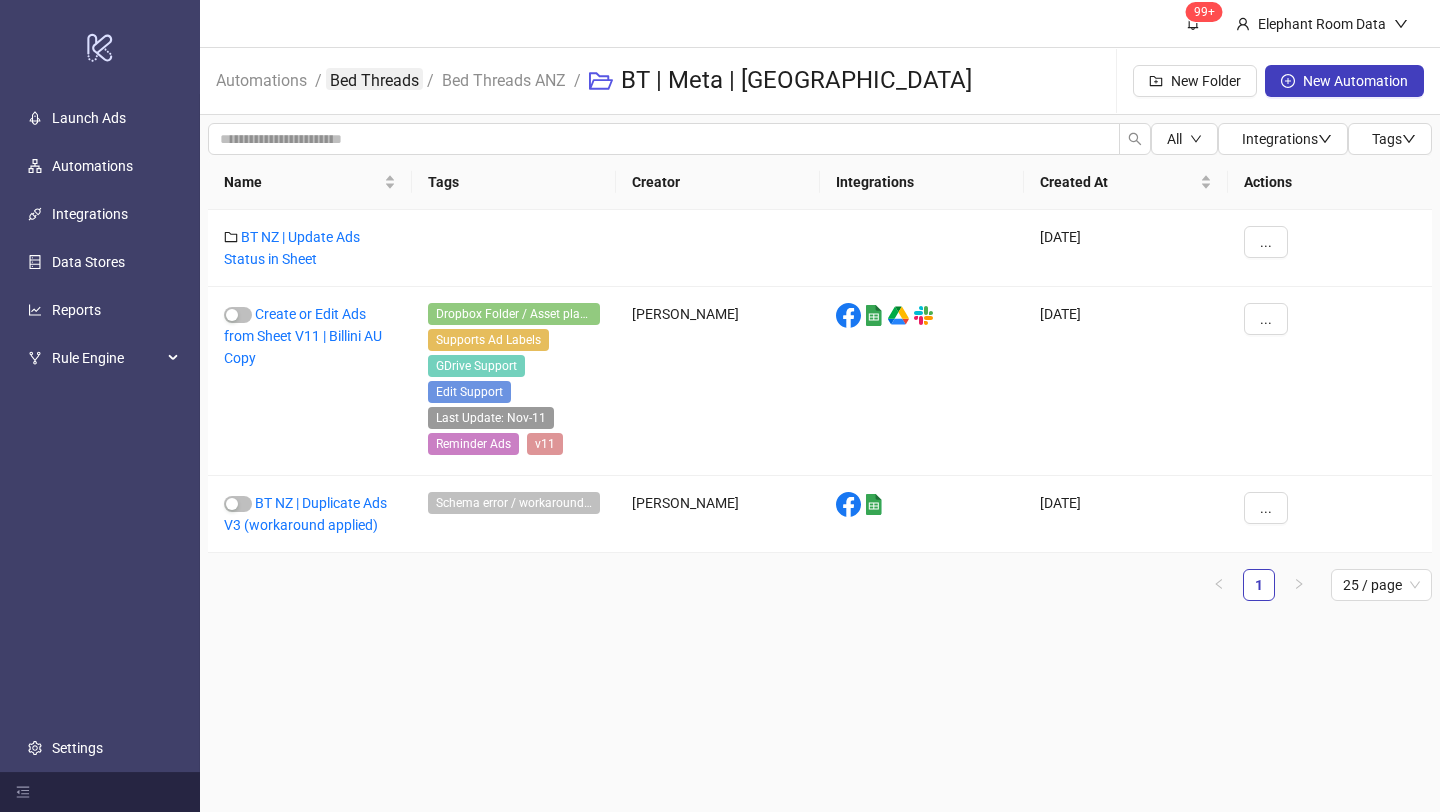 click on "Bed Threads" at bounding box center (374, 79) 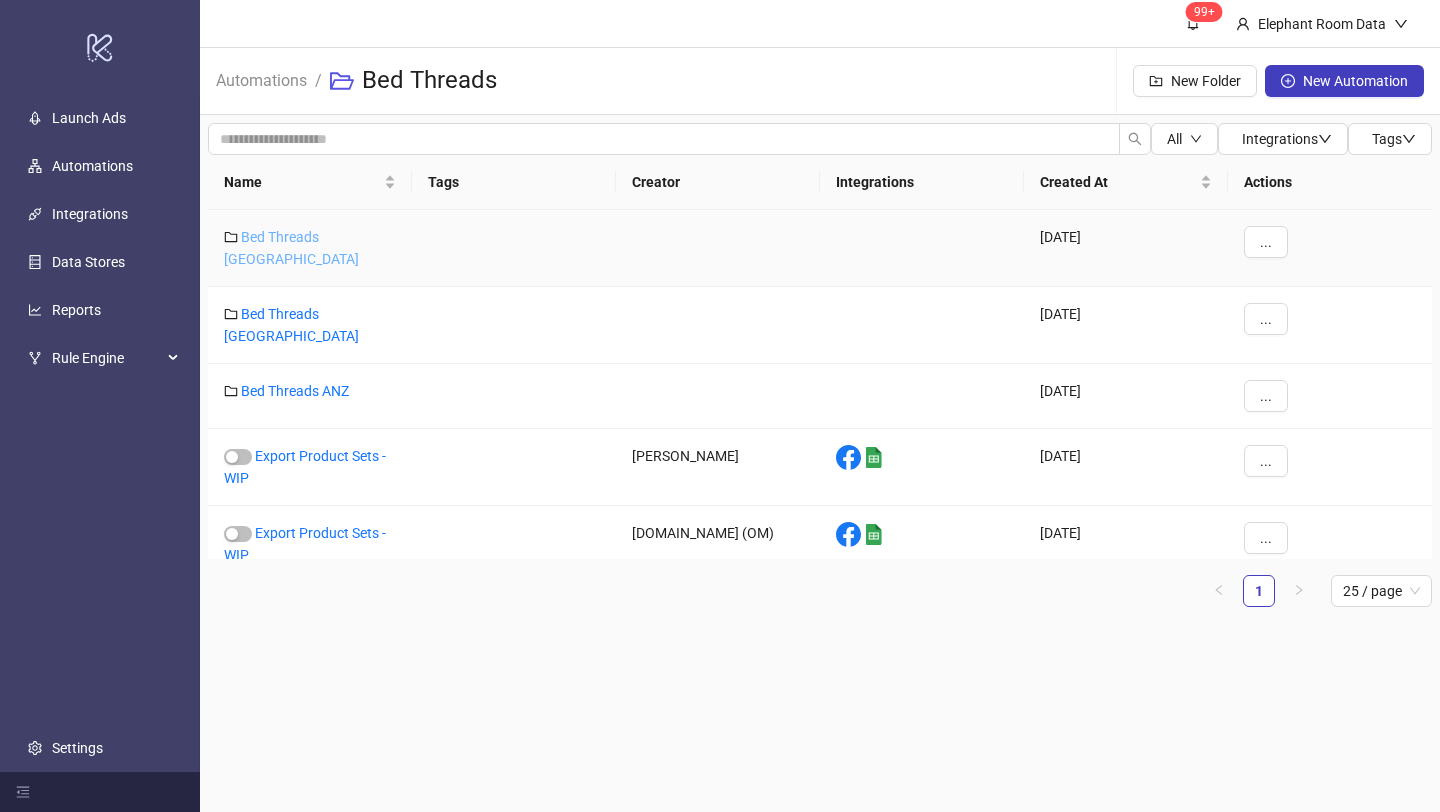 click on "Bed Threads [GEOGRAPHIC_DATA]" at bounding box center (291, 248) 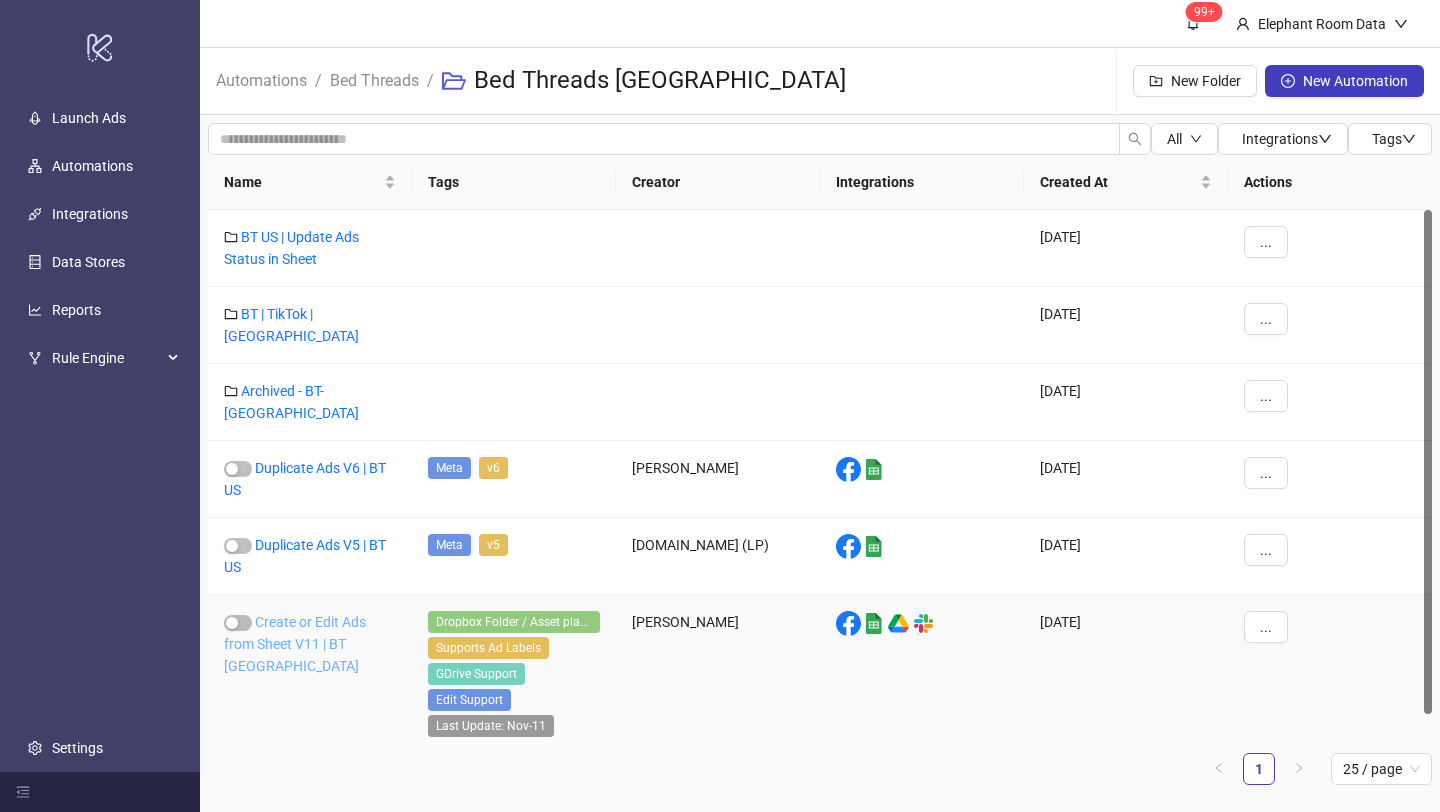 click on "Create or Edit Ads from Sheet V11 | BT [GEOGRAPHIC_DATA]" at bounding box center (295, 644) 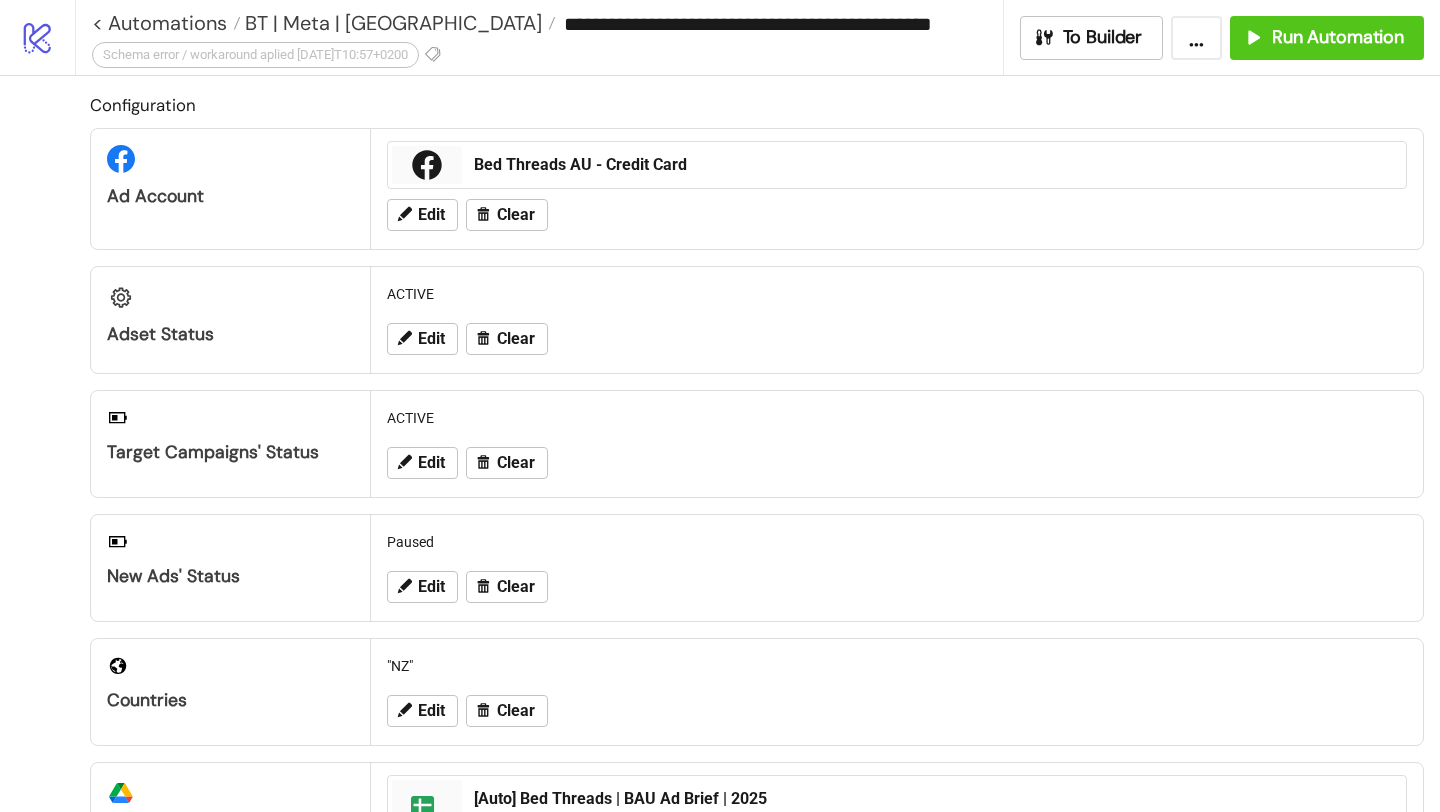 type on "**********" 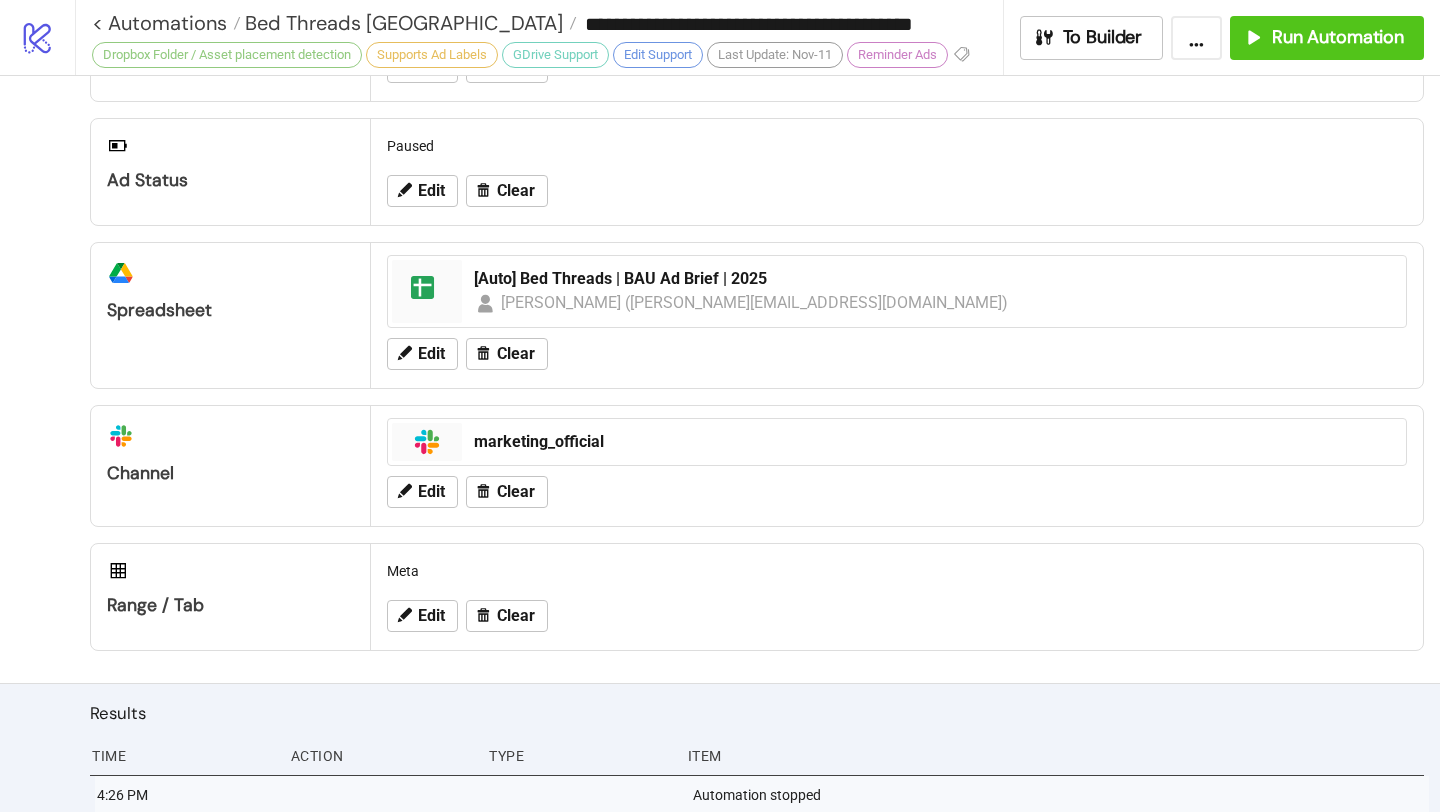 scroll, scrollTop: 851, scrollLeft: 0, axis: vertical 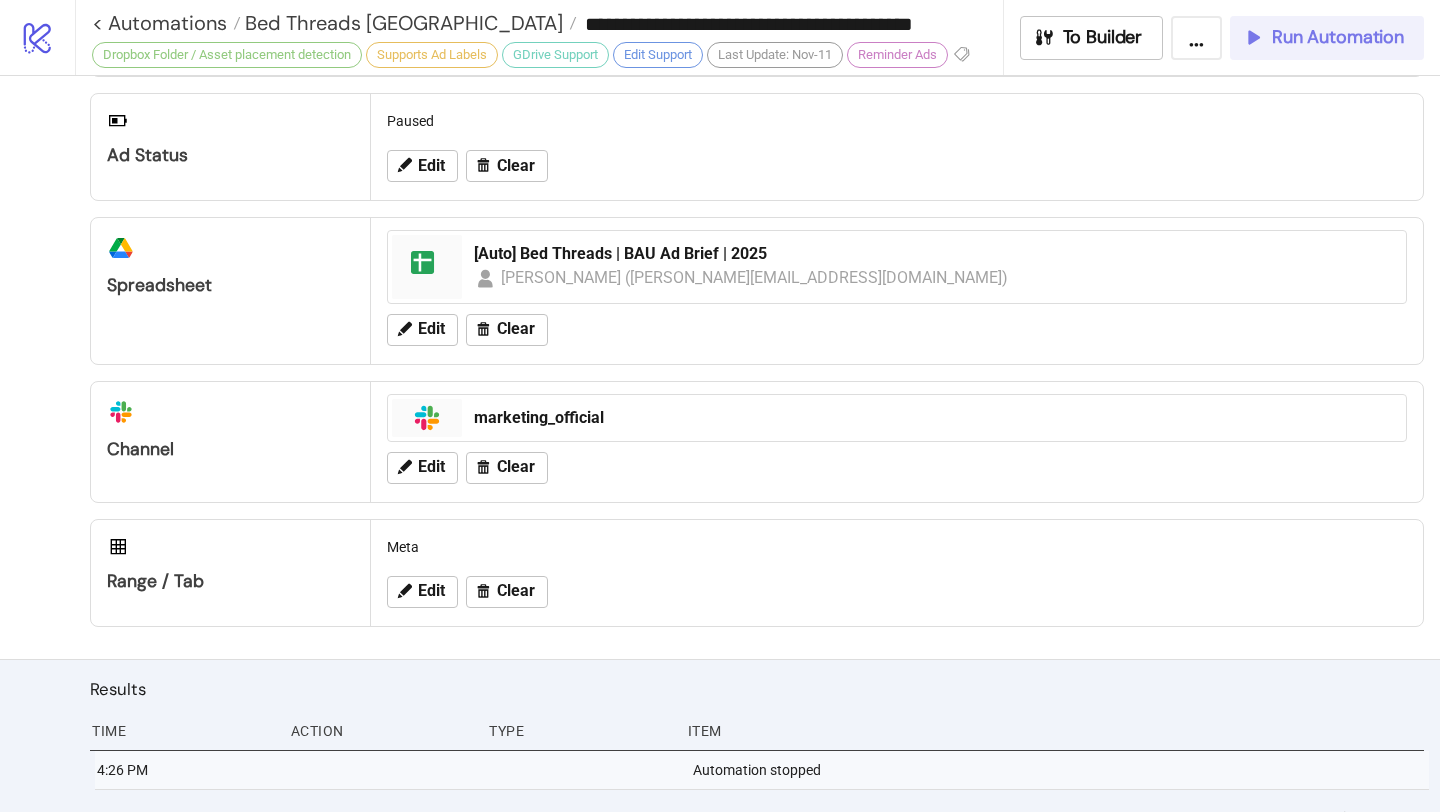 click on "Run Automation" at bounding box center (1327, 38) 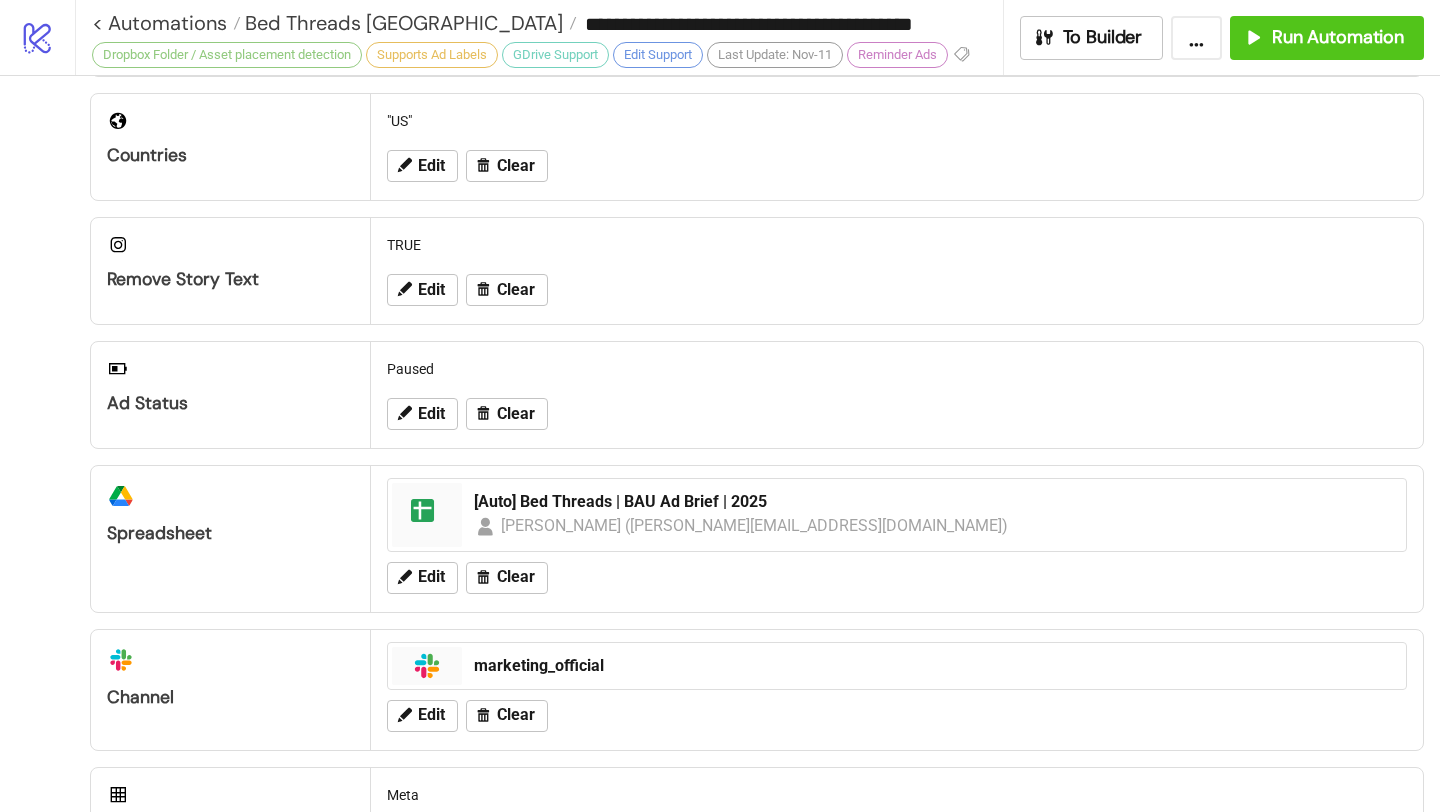 scroll, scrollTop: 585, scrollLeft: 0, axis: vertical 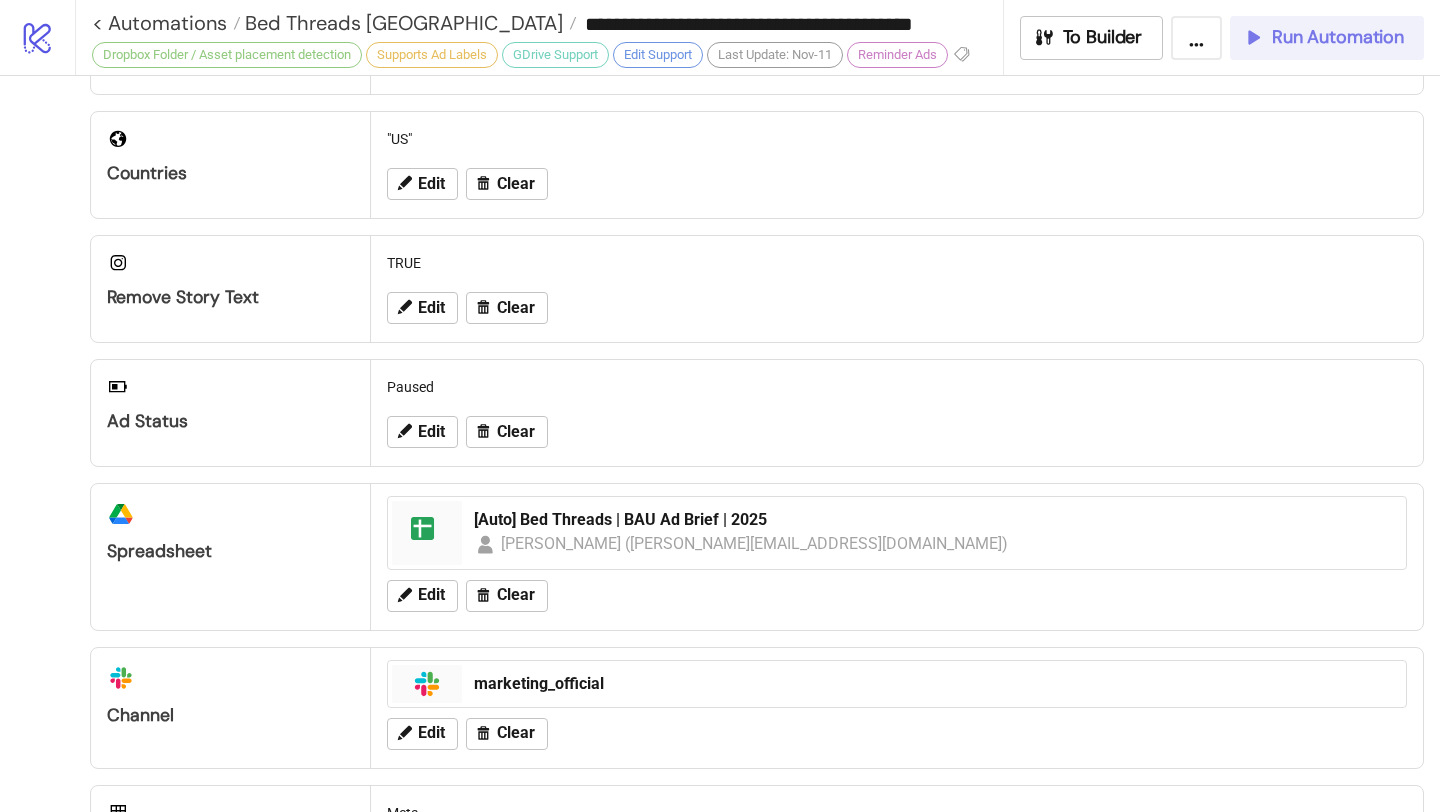 click on "Run Automation" at bounding box center (1327, 38) 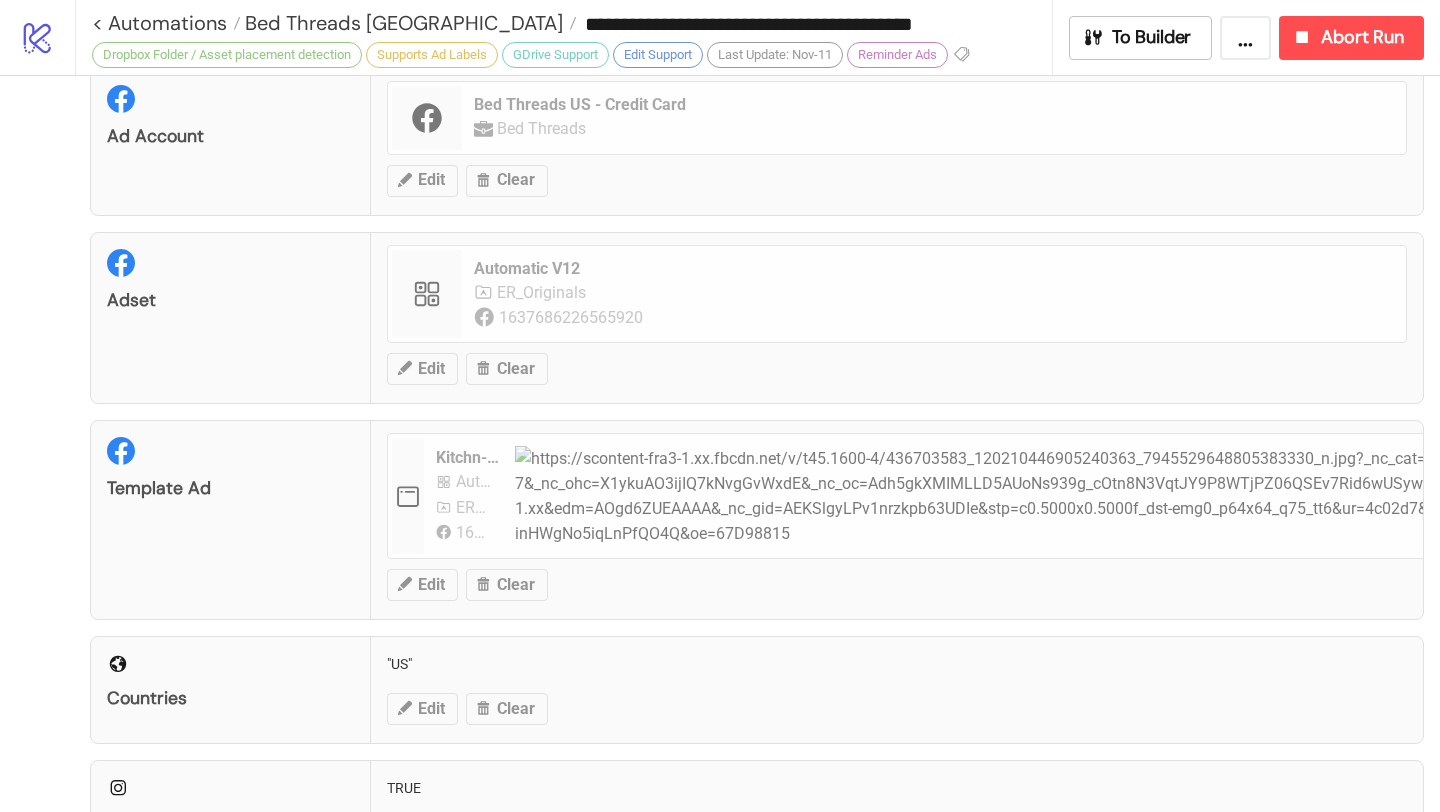 scroll, scrollTop: 0, scrollLeft: 0, axis: both 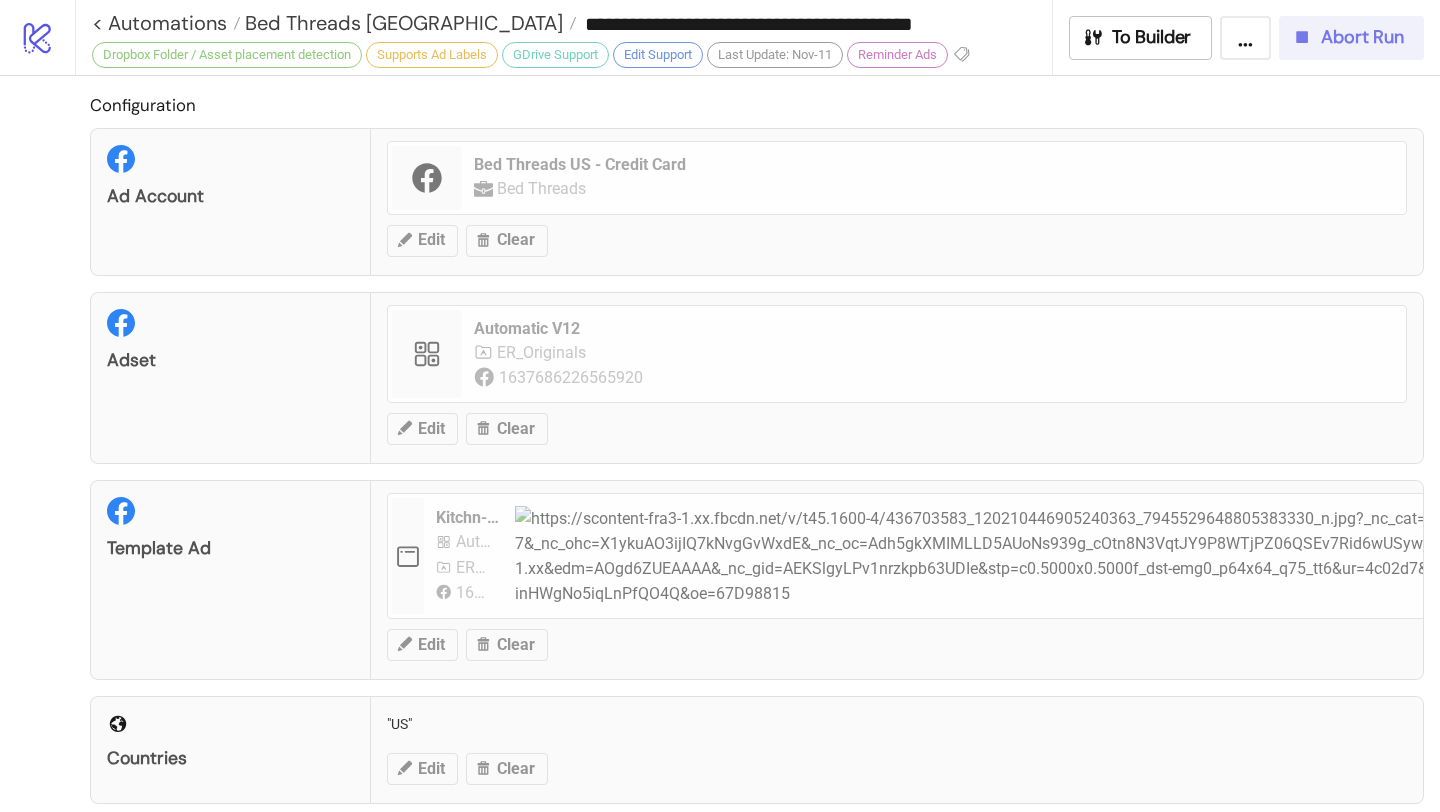 click 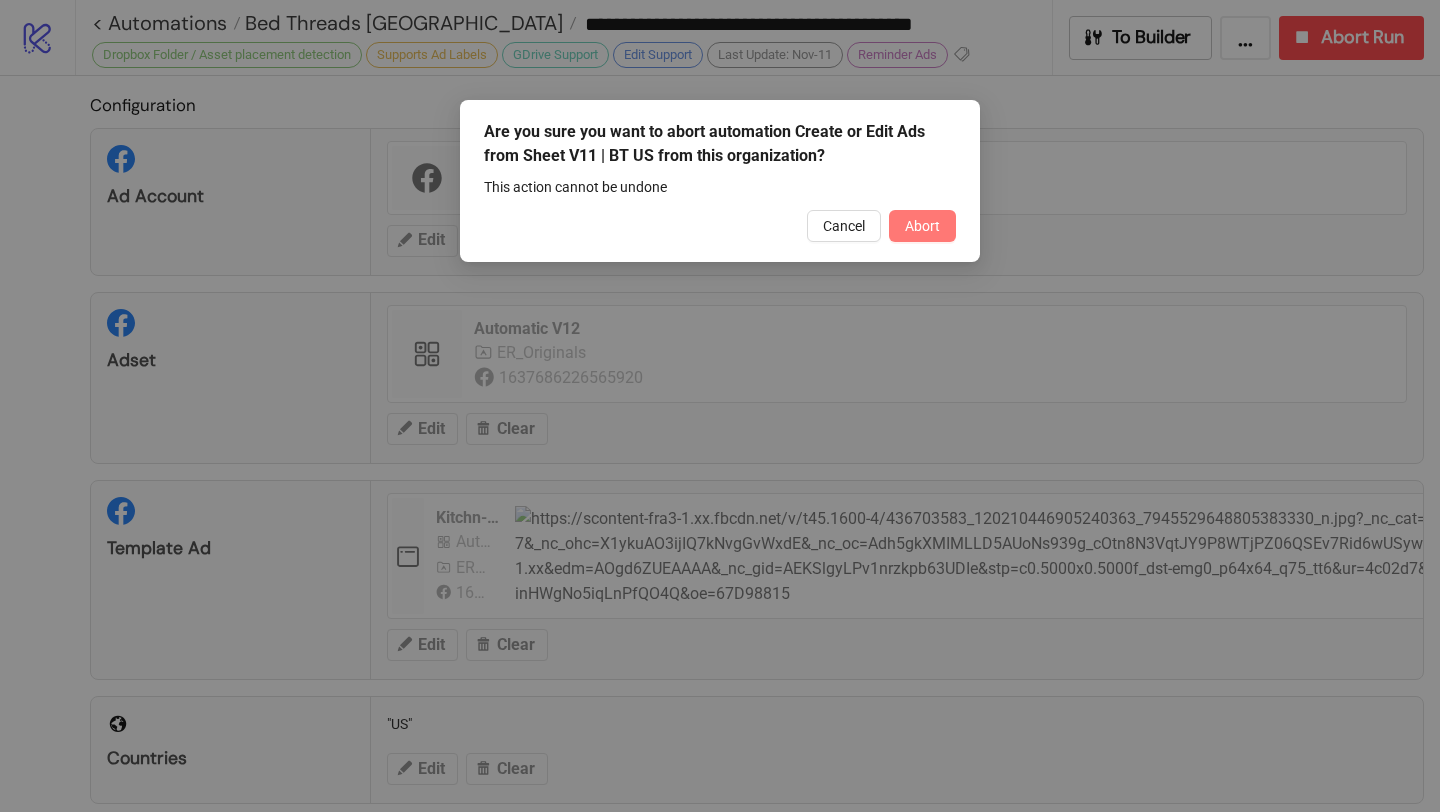 click on "Abort" at bounding box center (922, 226) 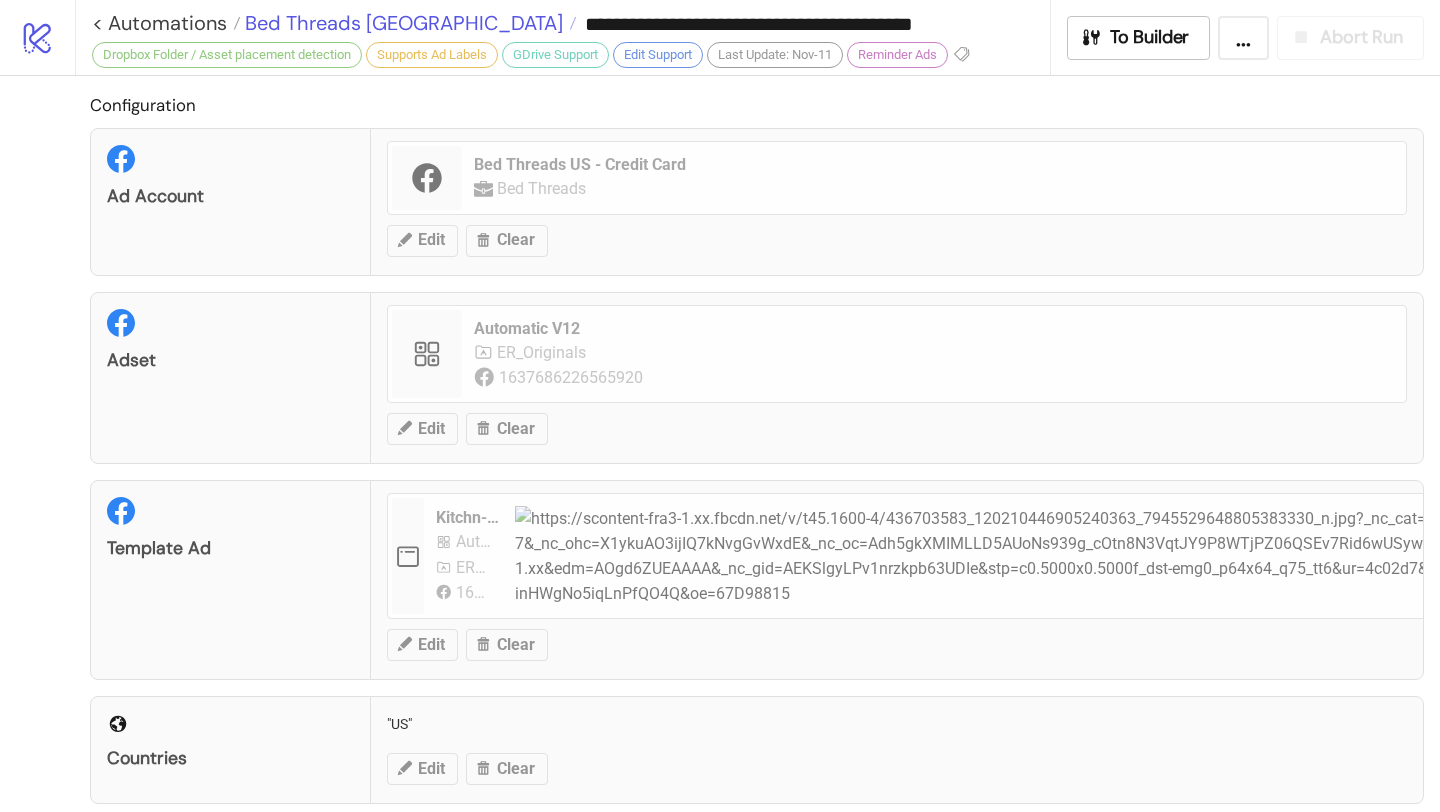 click on "Bed Threads [GEOGRAPHIC_DATA]" at bounding box center [401, 23] 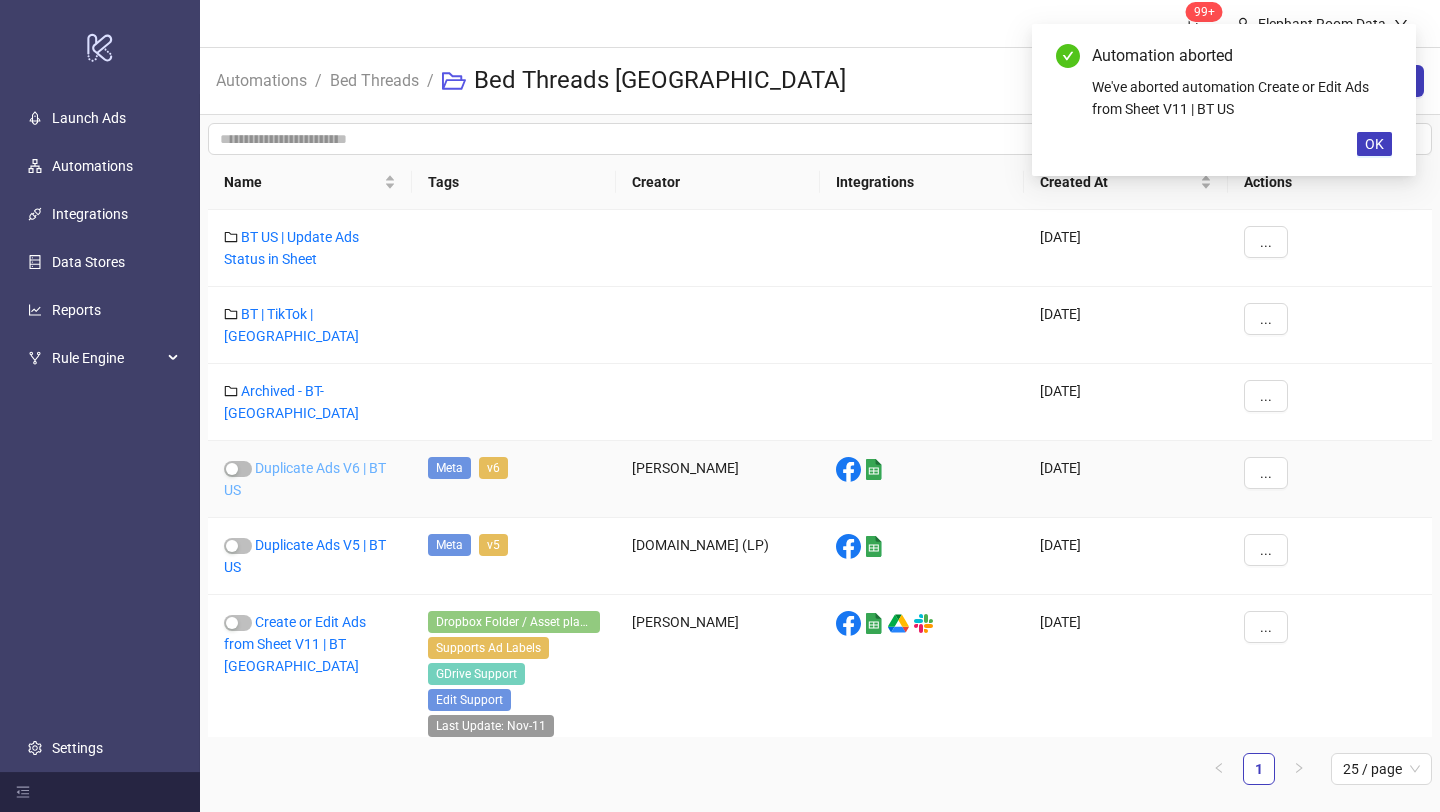 click on "Duplicate Ads V6 | BT US" at bounding box center (305, 479) 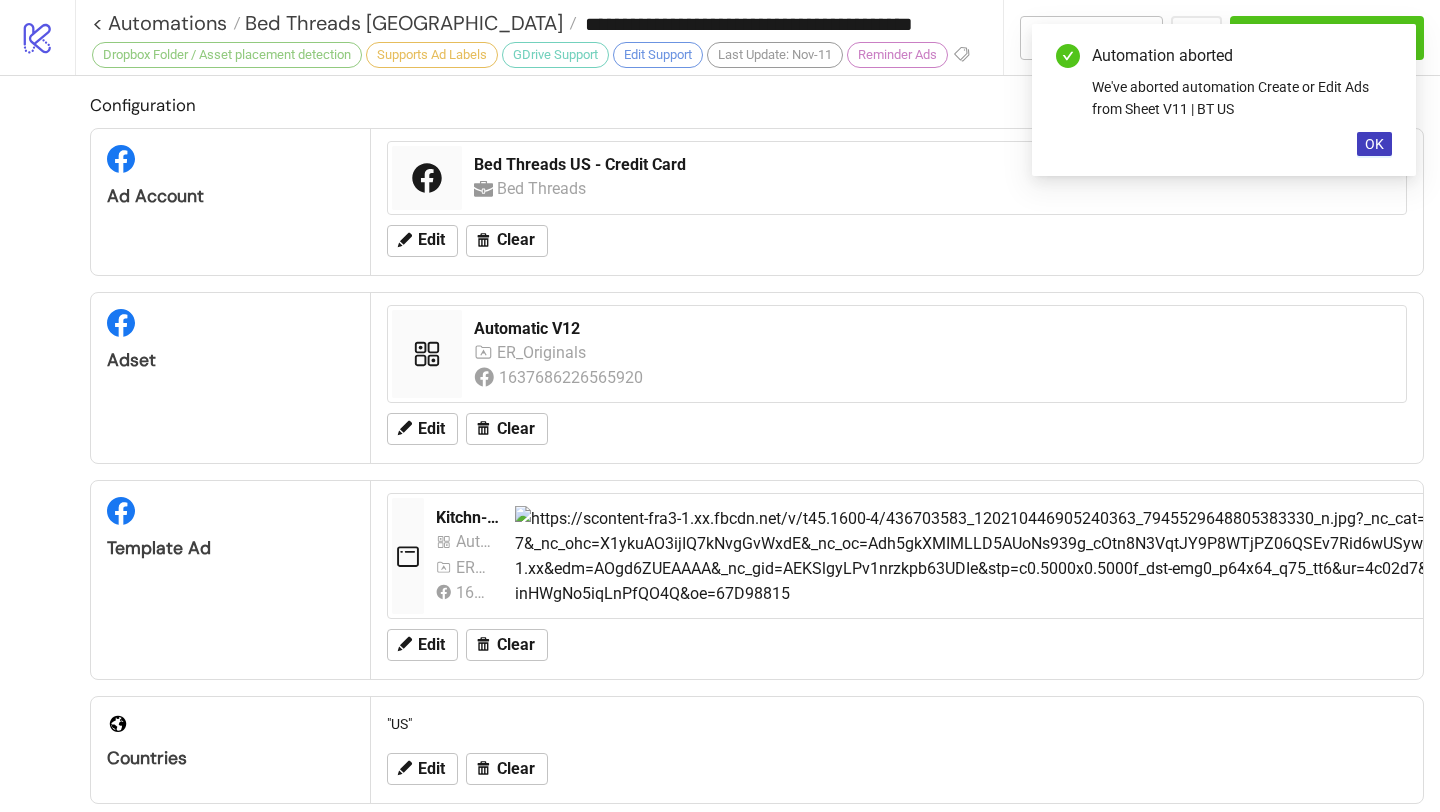 type on "**********" 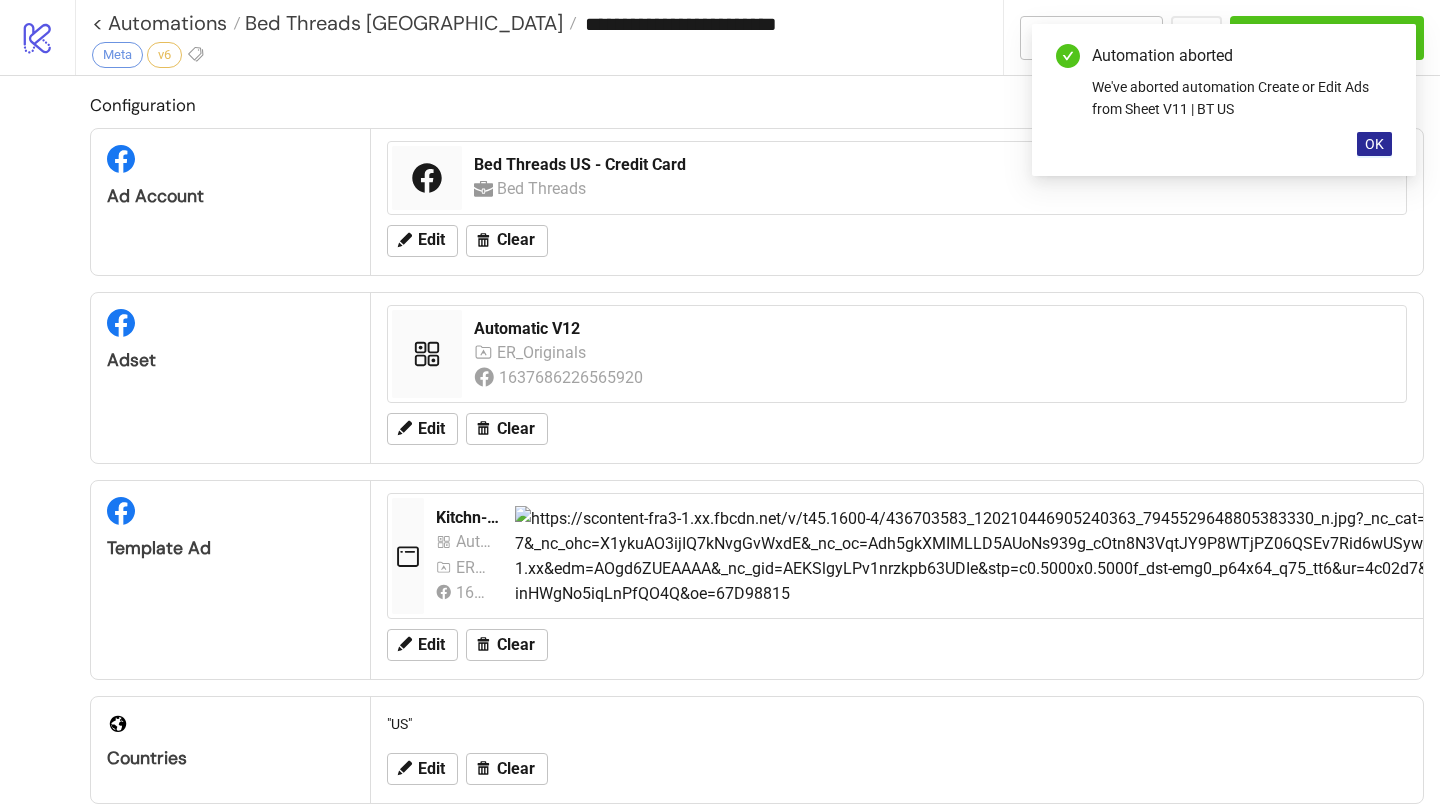 click on "OK" at bounding box center [1374, 144] 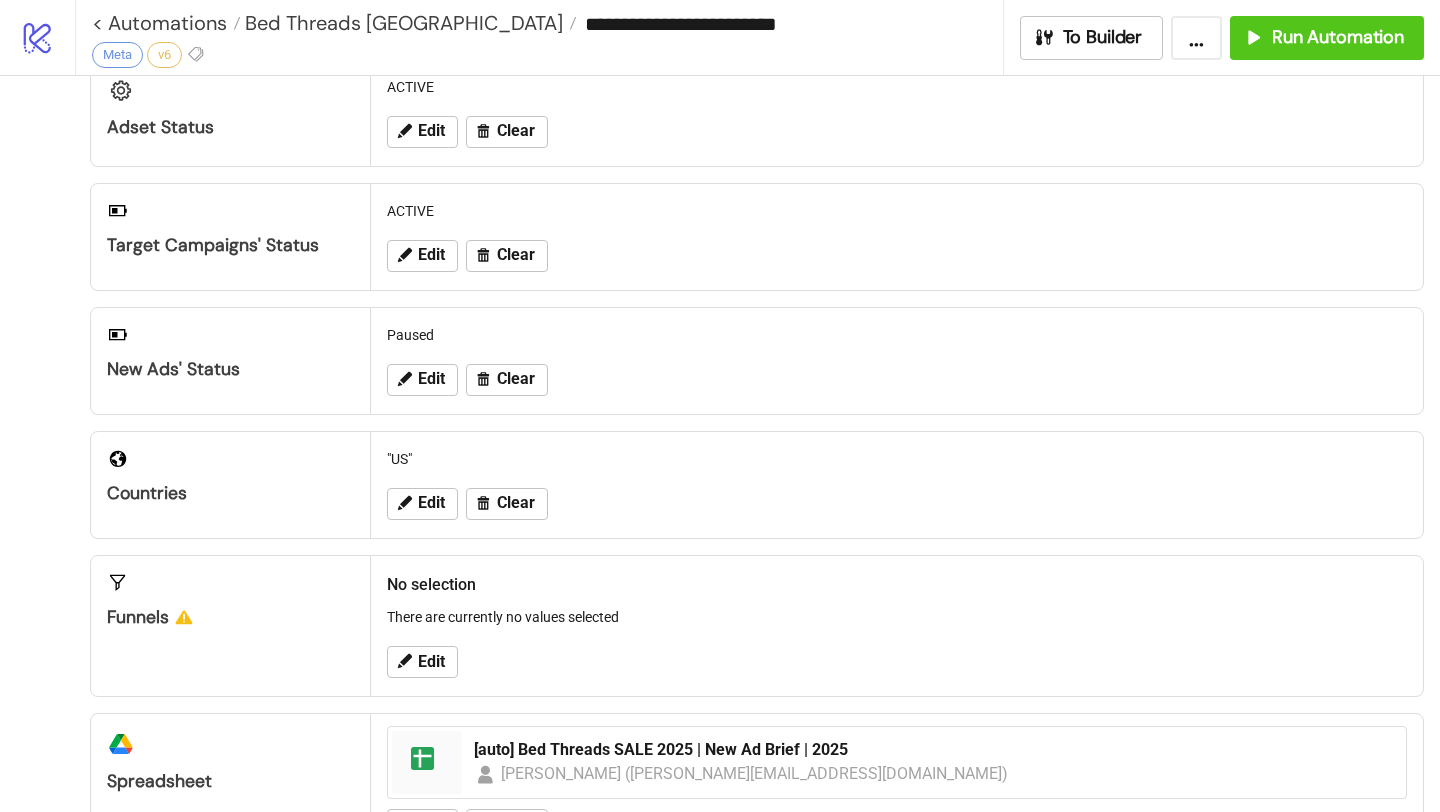 scroll, scrollTop: 0, scrollLeft: 0, axis: both 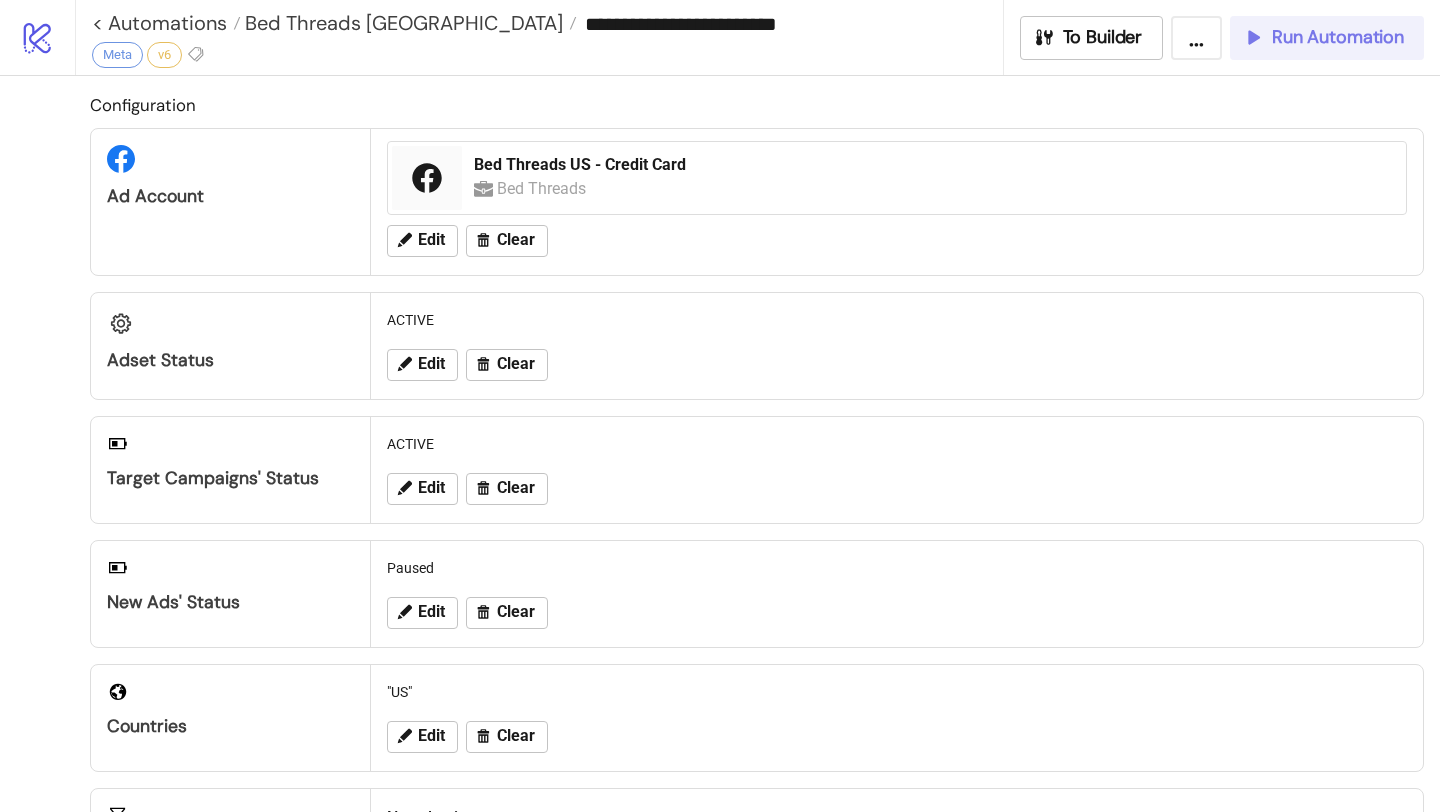 click on "Run Automation" at bounding box center (1338, 37) 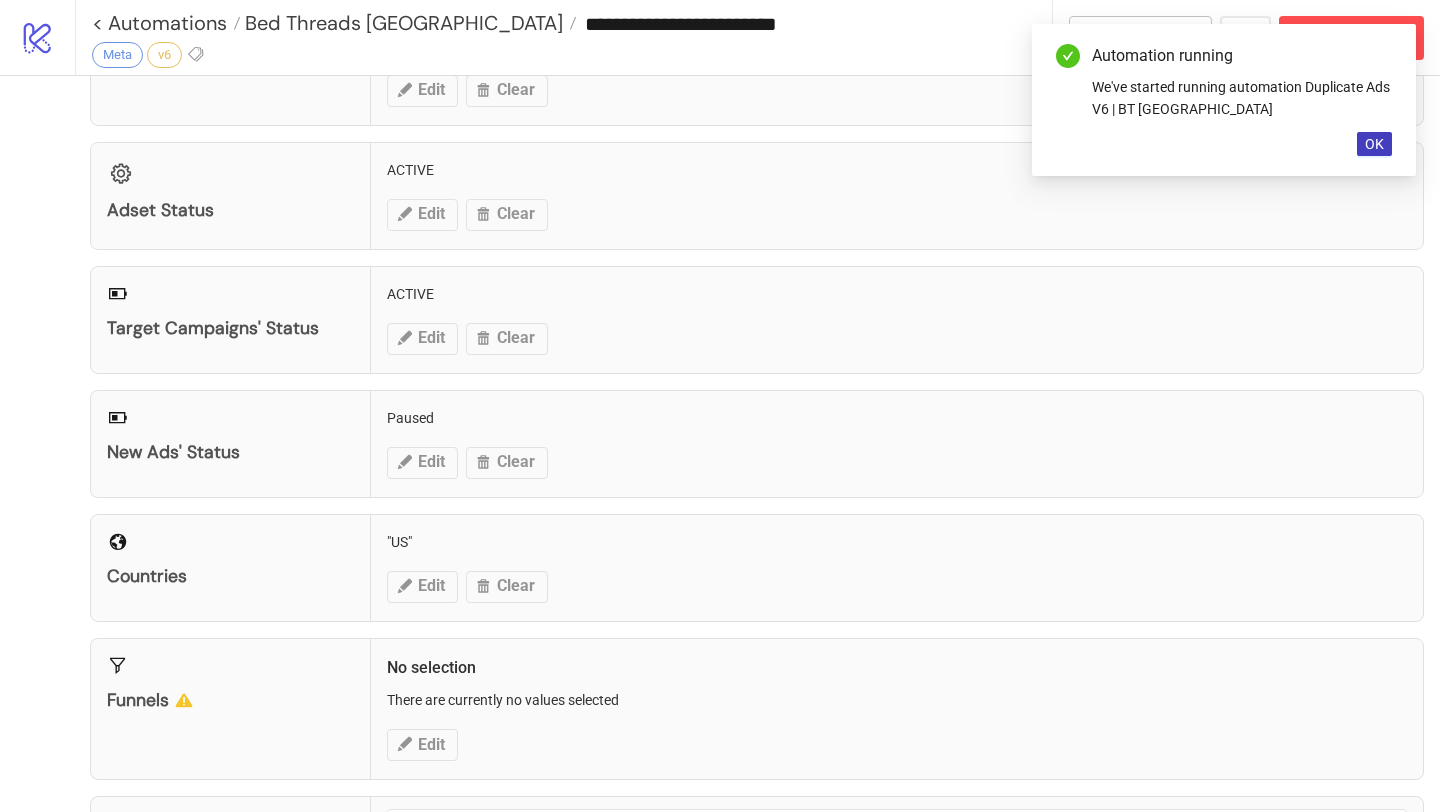 scroll, scrollTop: 215, scrollLeft: 0, axis: vertical 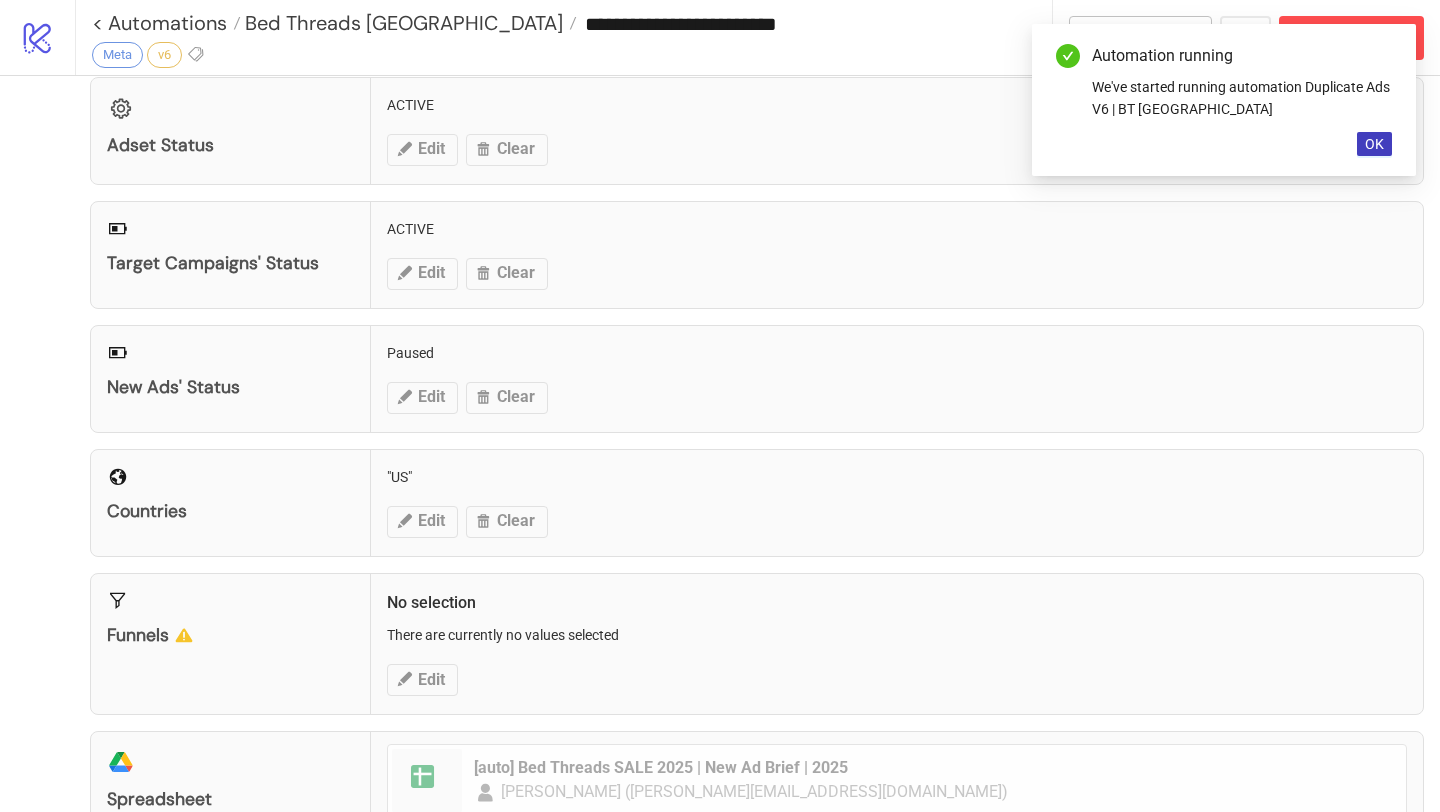 click on "Automation running We've started running automation Duplicate Ads V6 | BT US OK" at bounding box center [1224, 100] 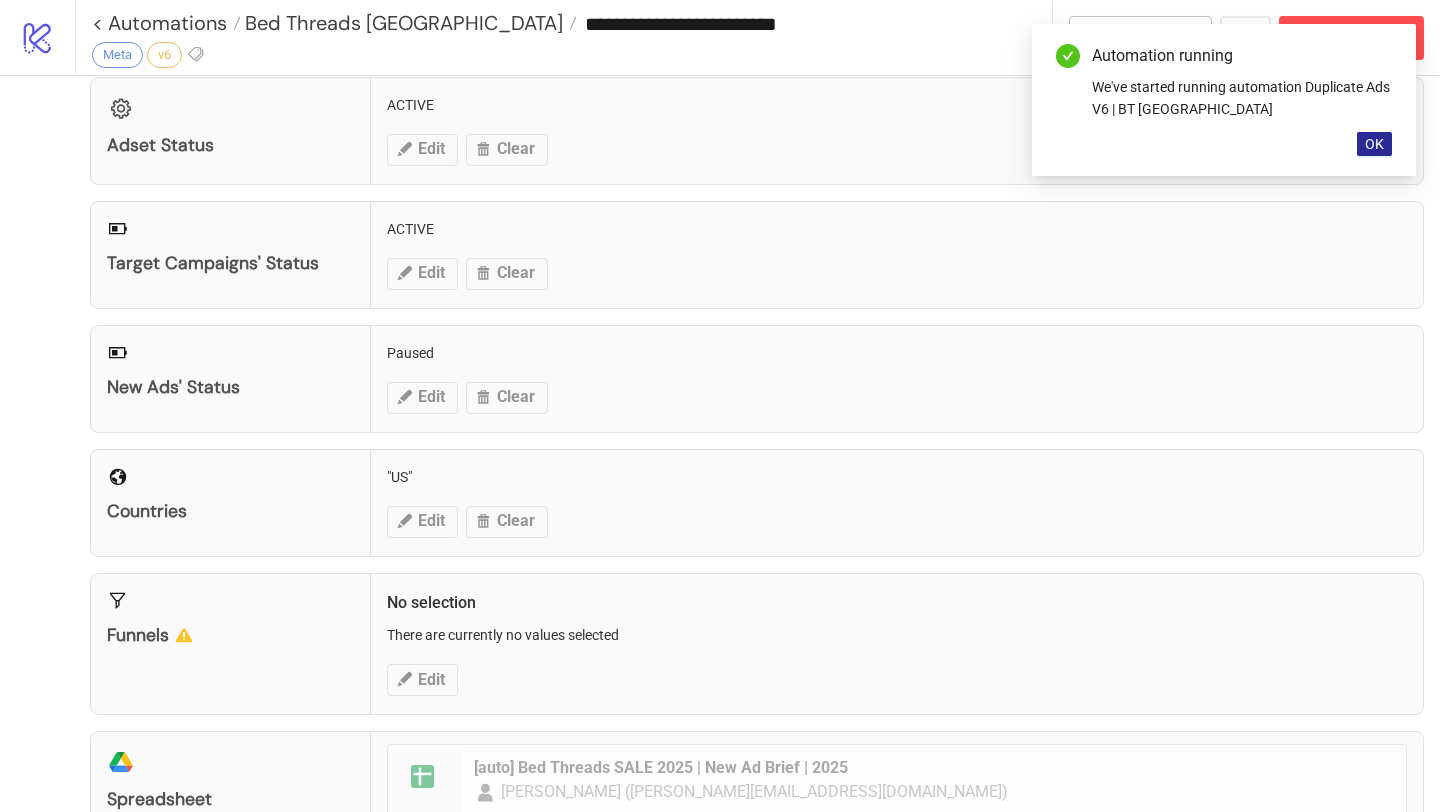 click on "OK" at bounding box center (1374, 144) 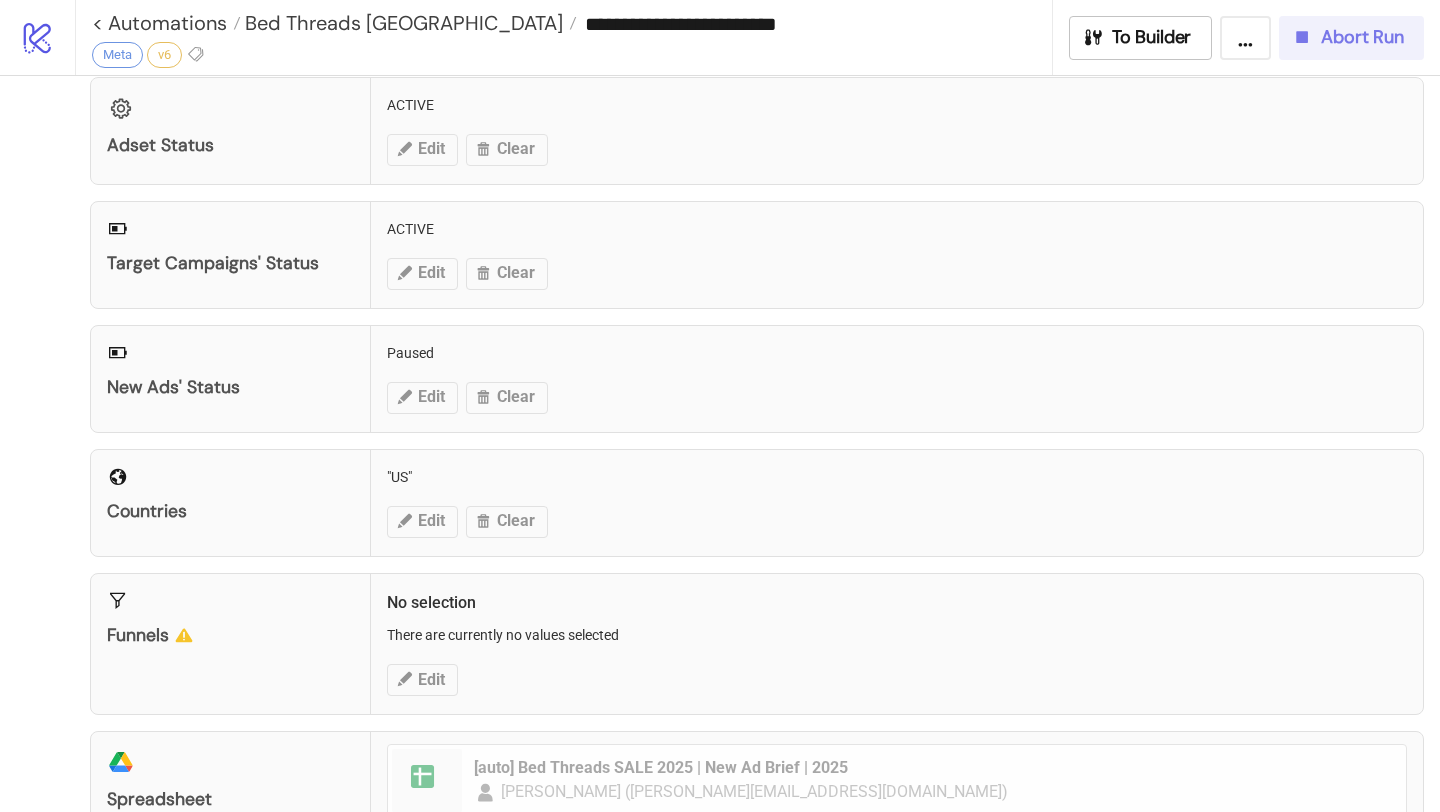 click on "Abort Run" at bounding box center (1351, 38) 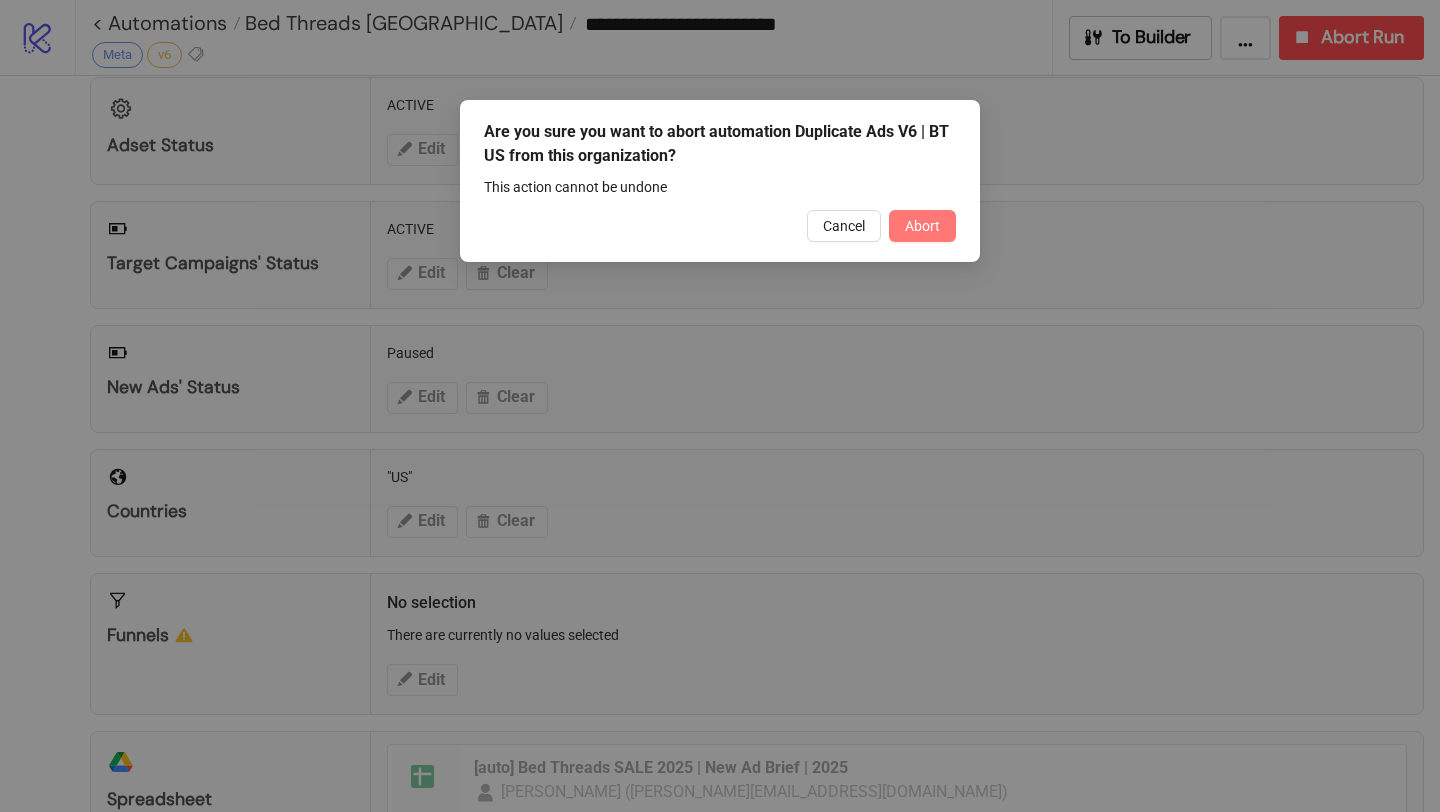 click on "Abort" at bounding box center [922, 226] 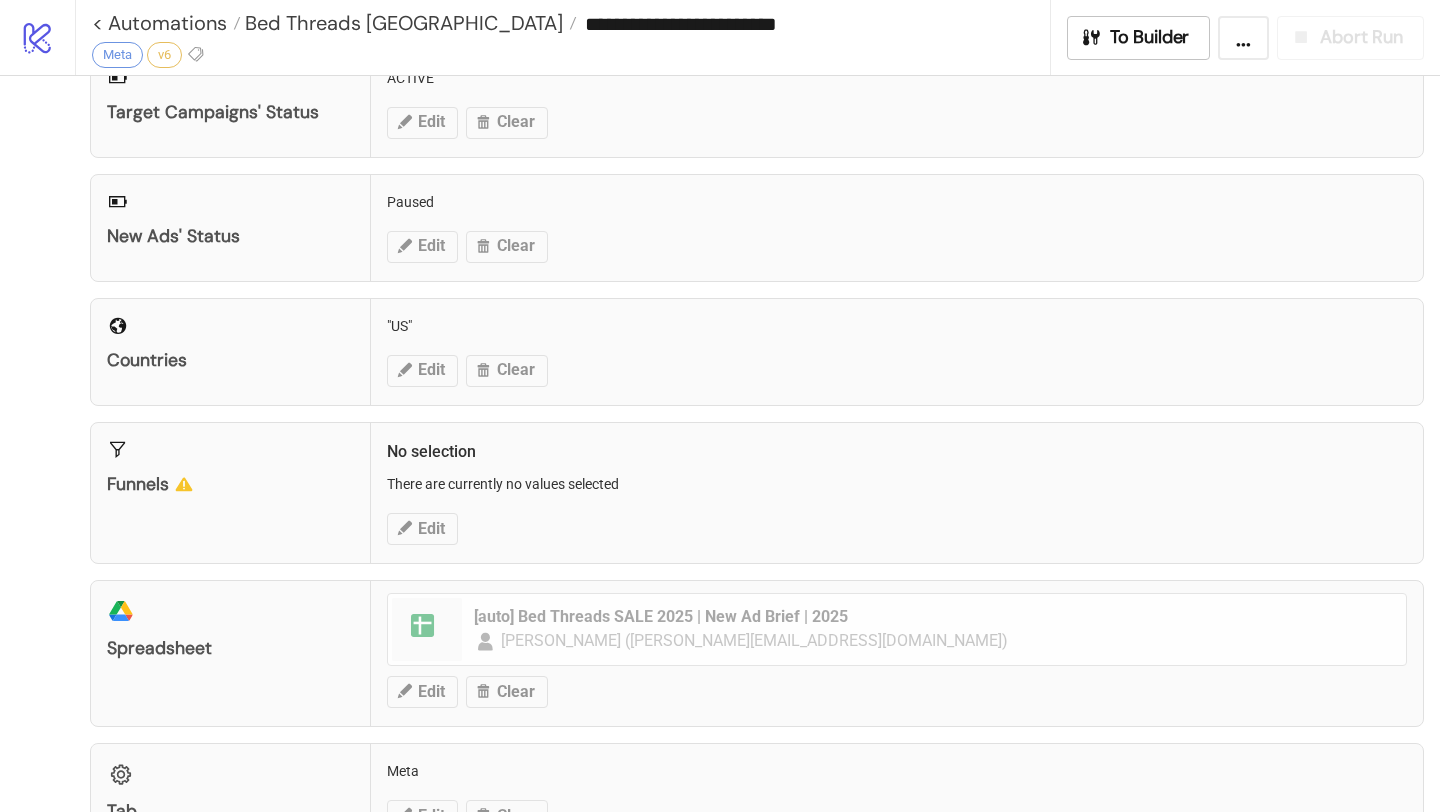 scroll, scrollTop: 470, scrollLeft: 0, axis: vertical 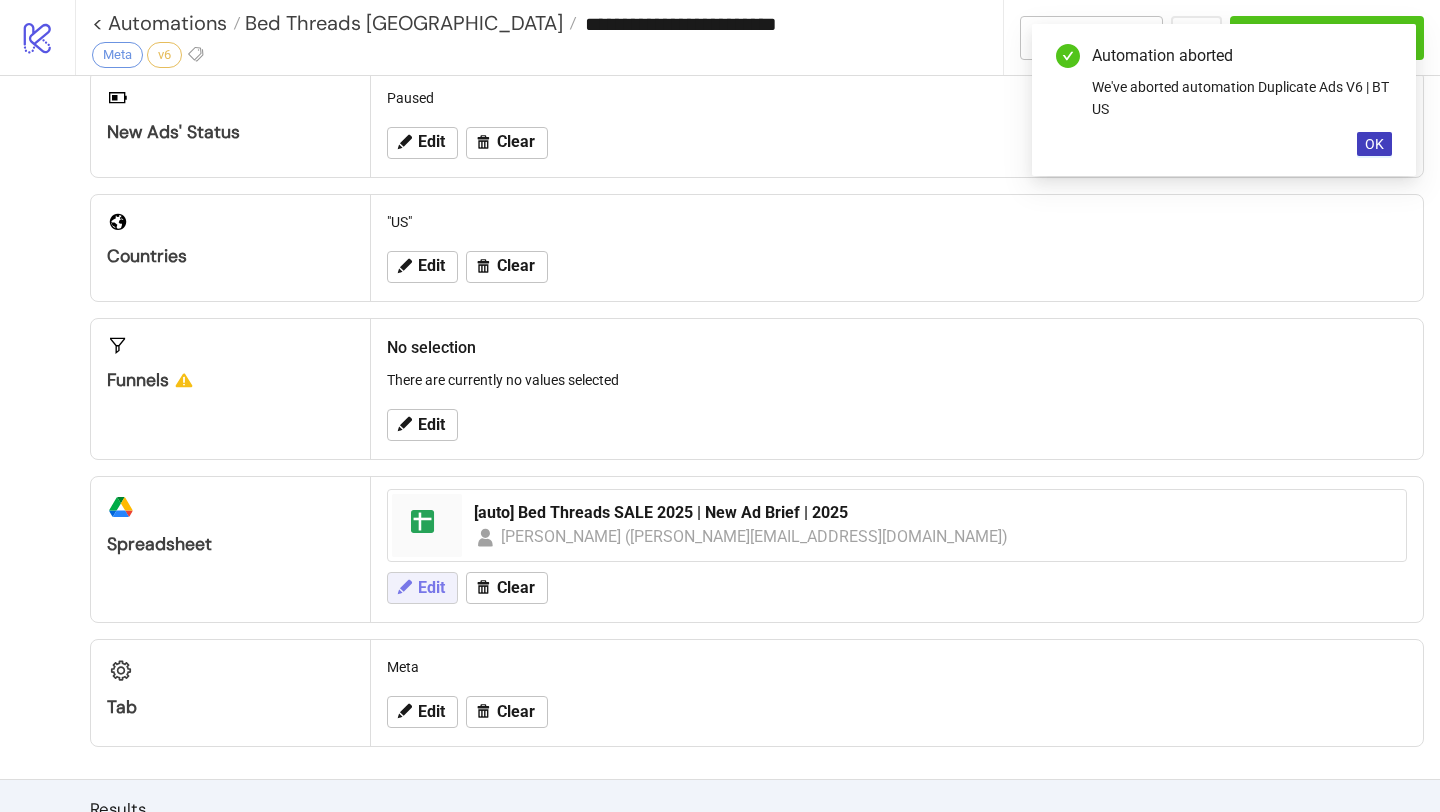 click on "Edit" at bounding box center [431, 588] 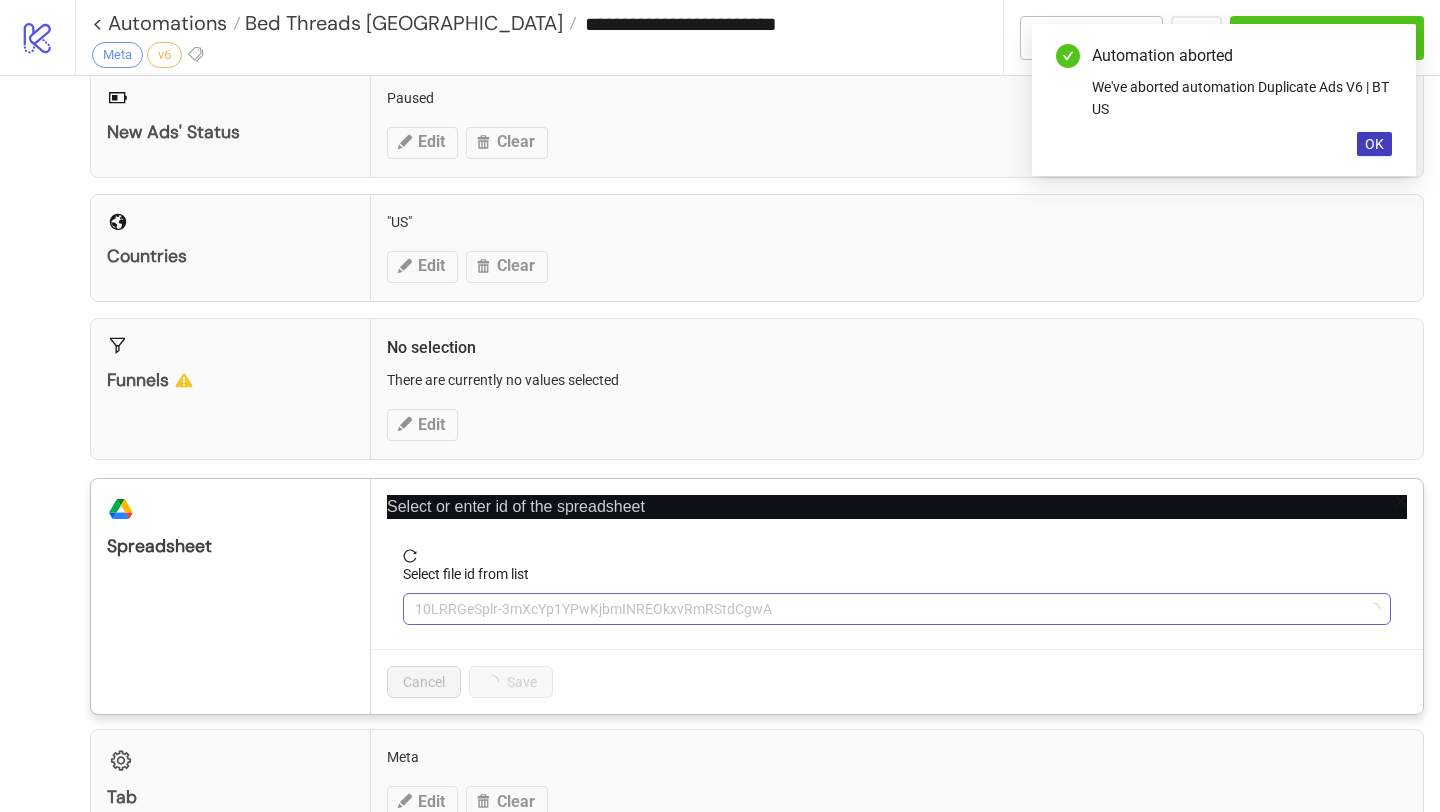 click on "10LRRGeSplr-3mXcYp1YPwKjbmINREOkxvRmRStdCgwA" at bounding box center [897, 609] 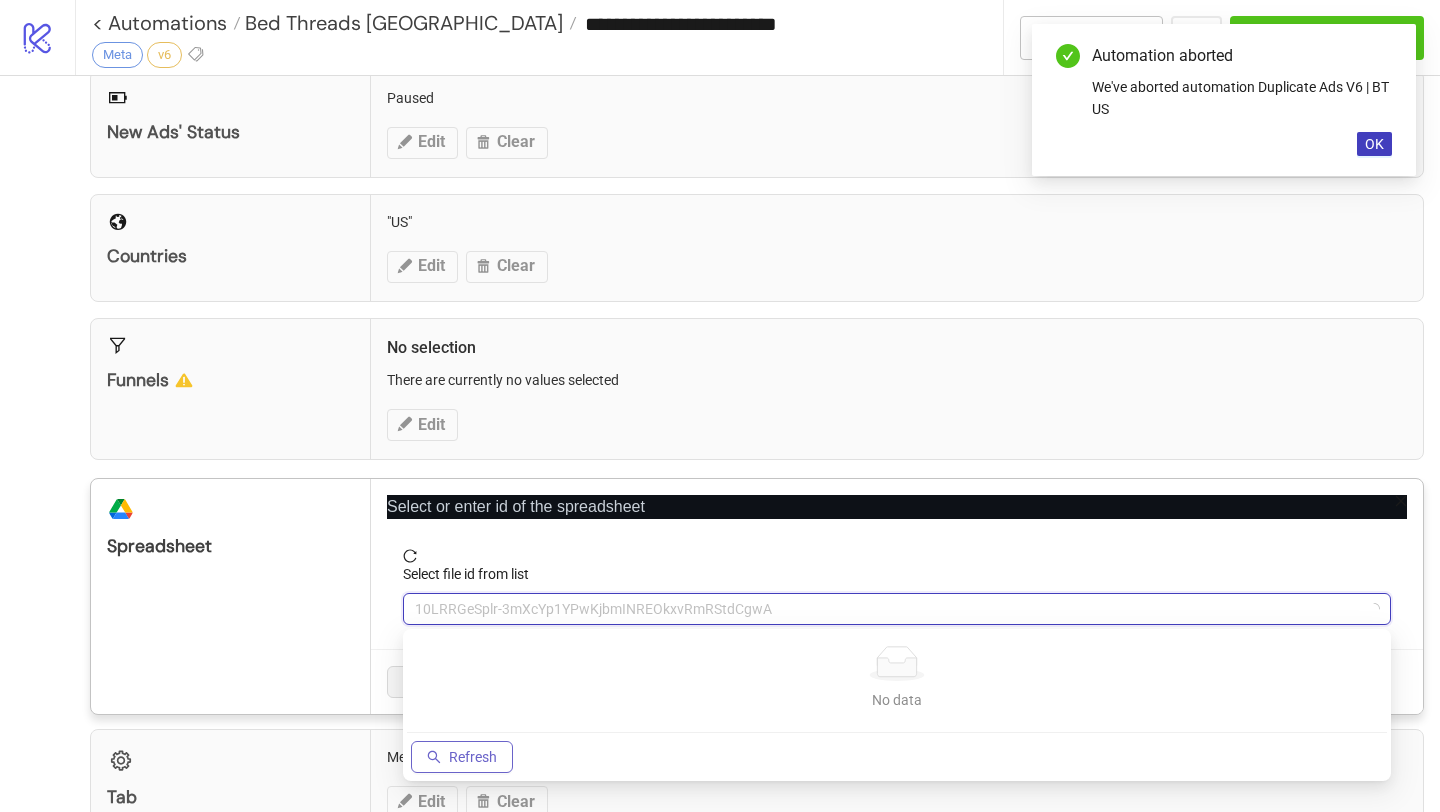 click on "Refresh" at bounding box center (462, 757) 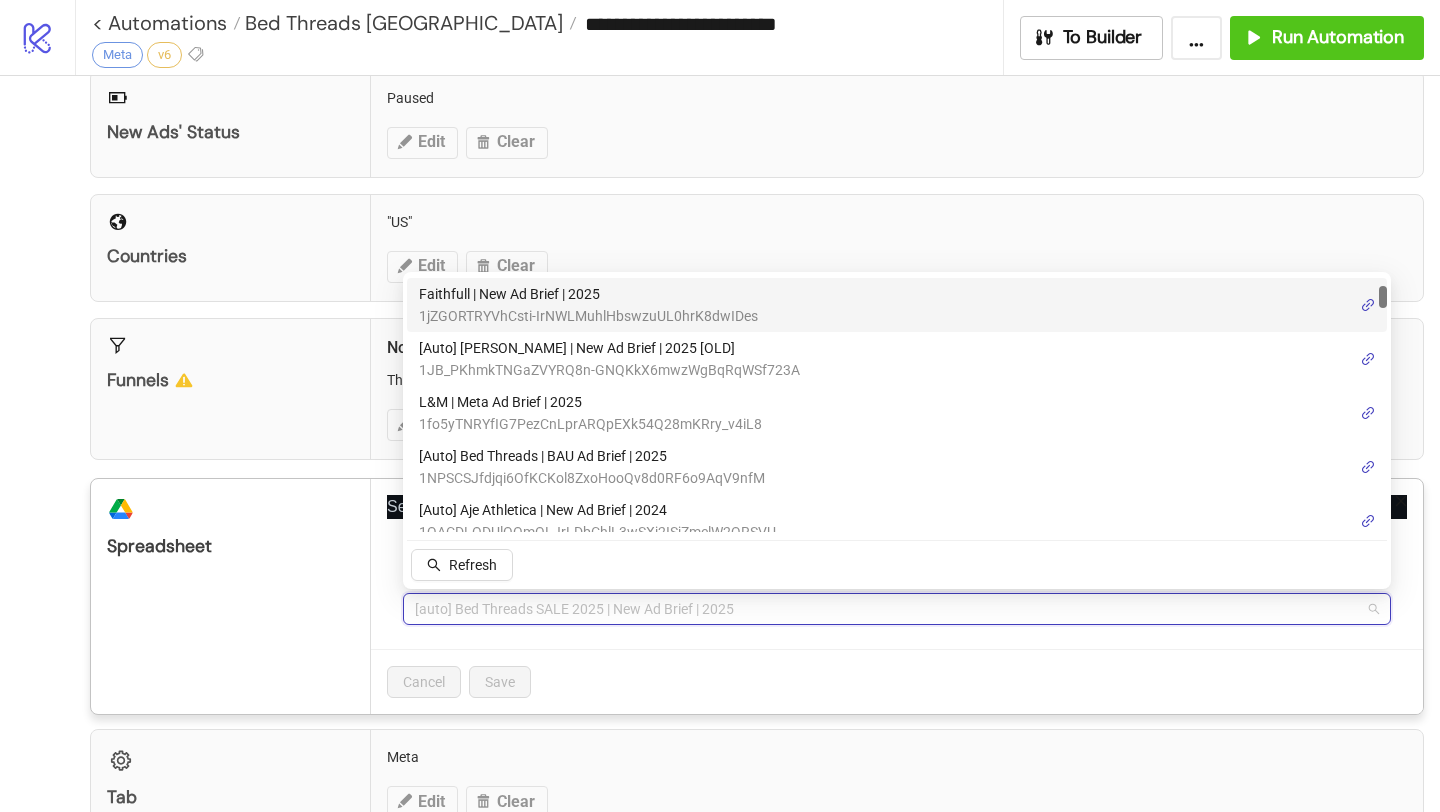 scroll, scrollTop: 111, scrollLeft: 0, axis: vertical 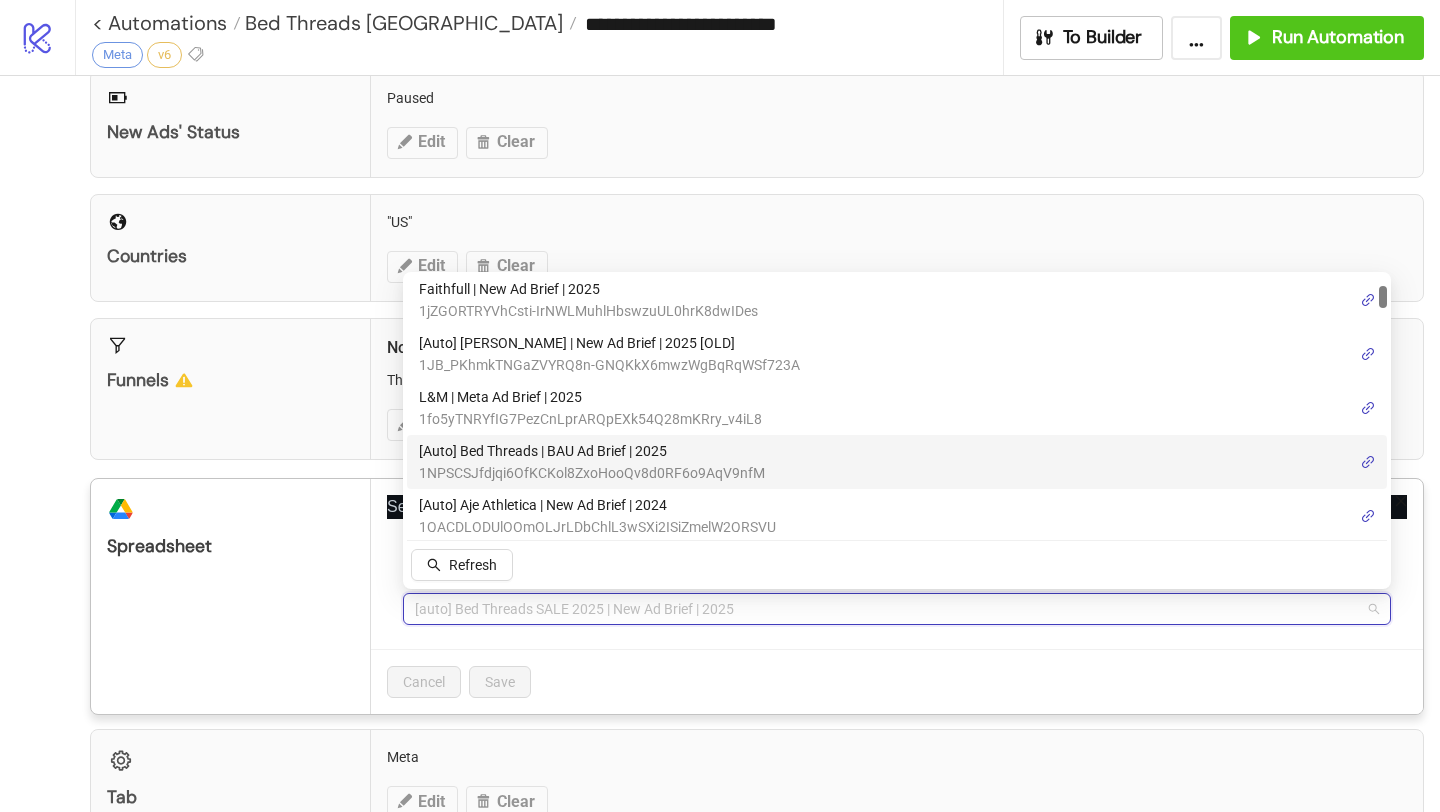 click on "[Auto] Bed Threads | BAU Ad Brief | 2025" at bounding box center [592, 451] 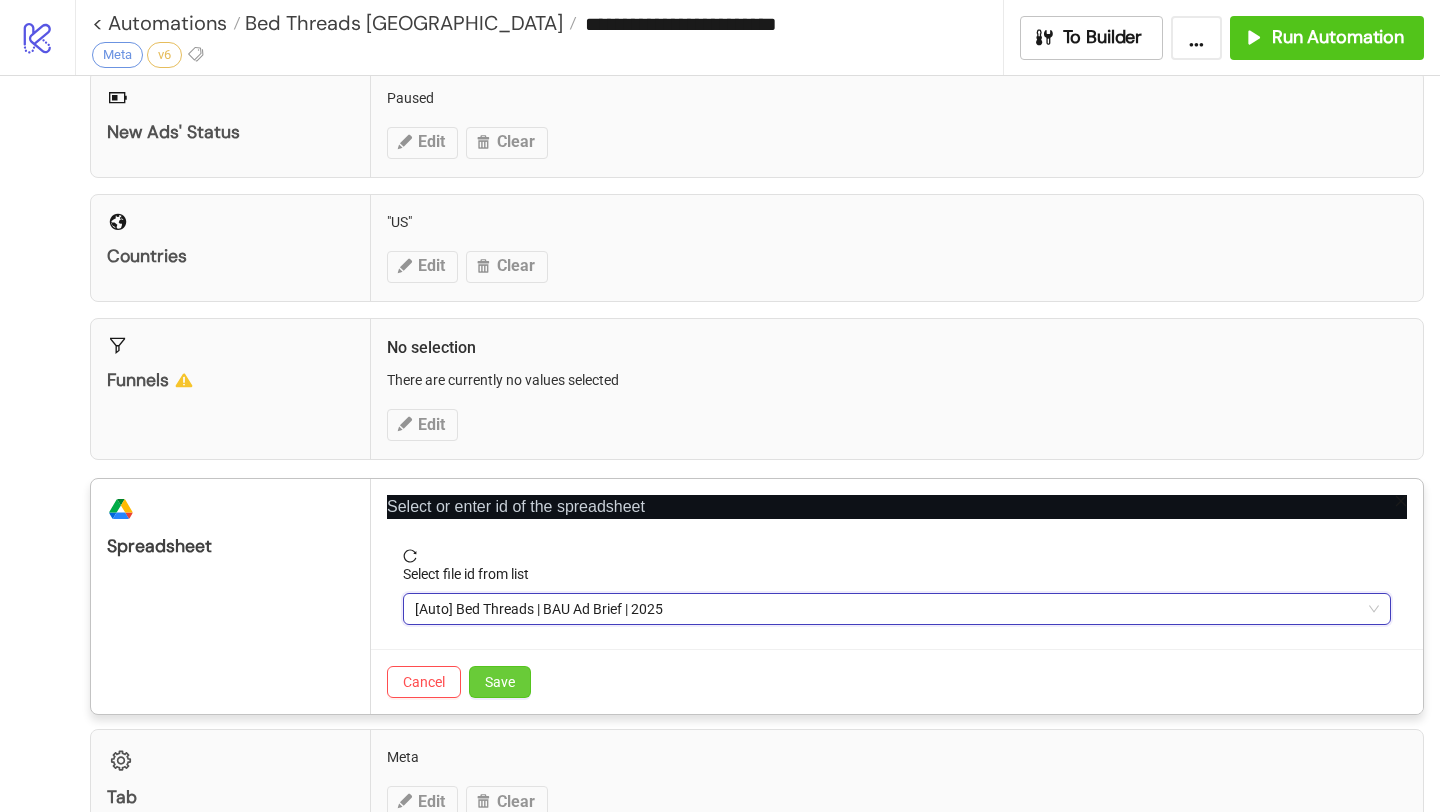 click on "Save" at bounding box center (500, 682) 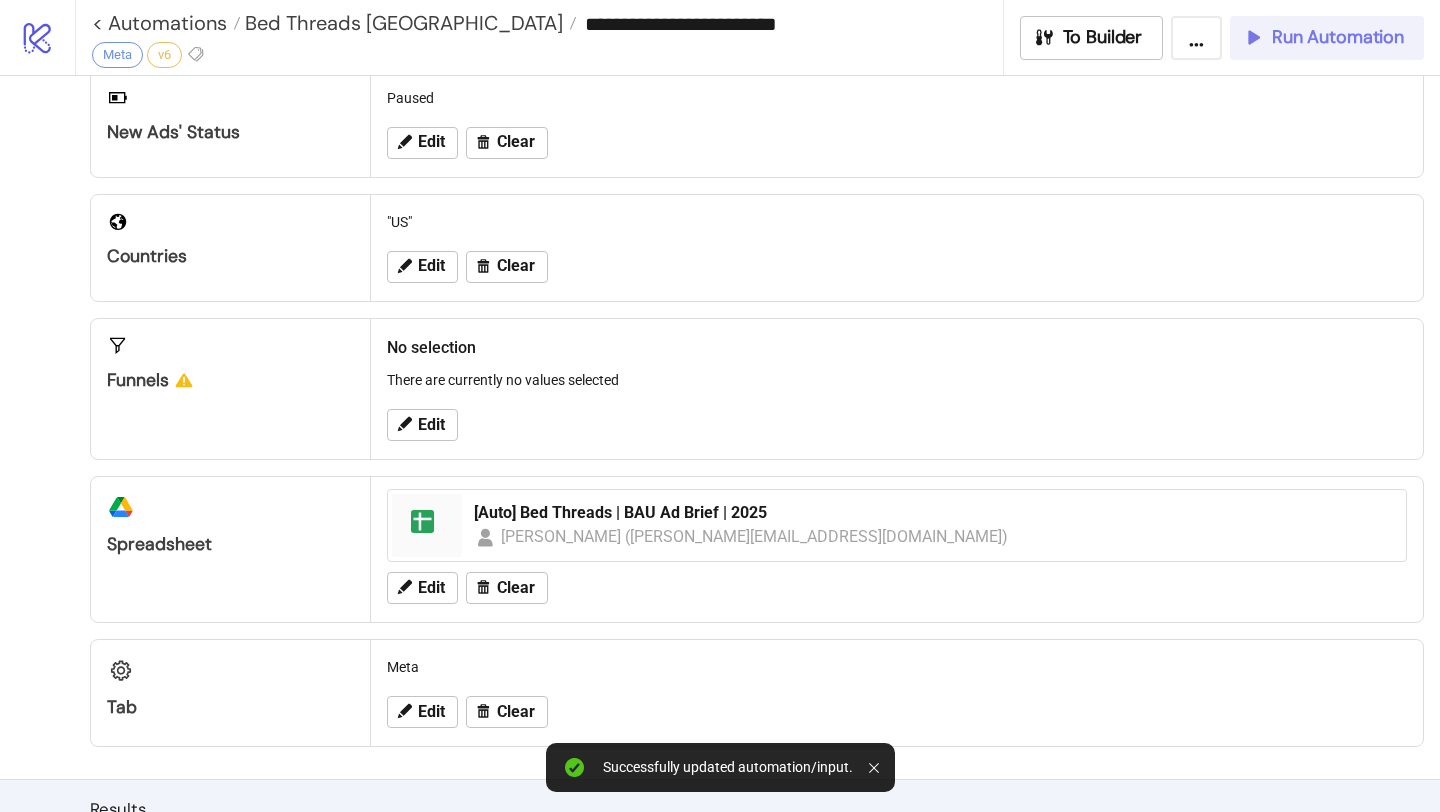 click on "Run Automation" at bounding box center (1338, 37) 